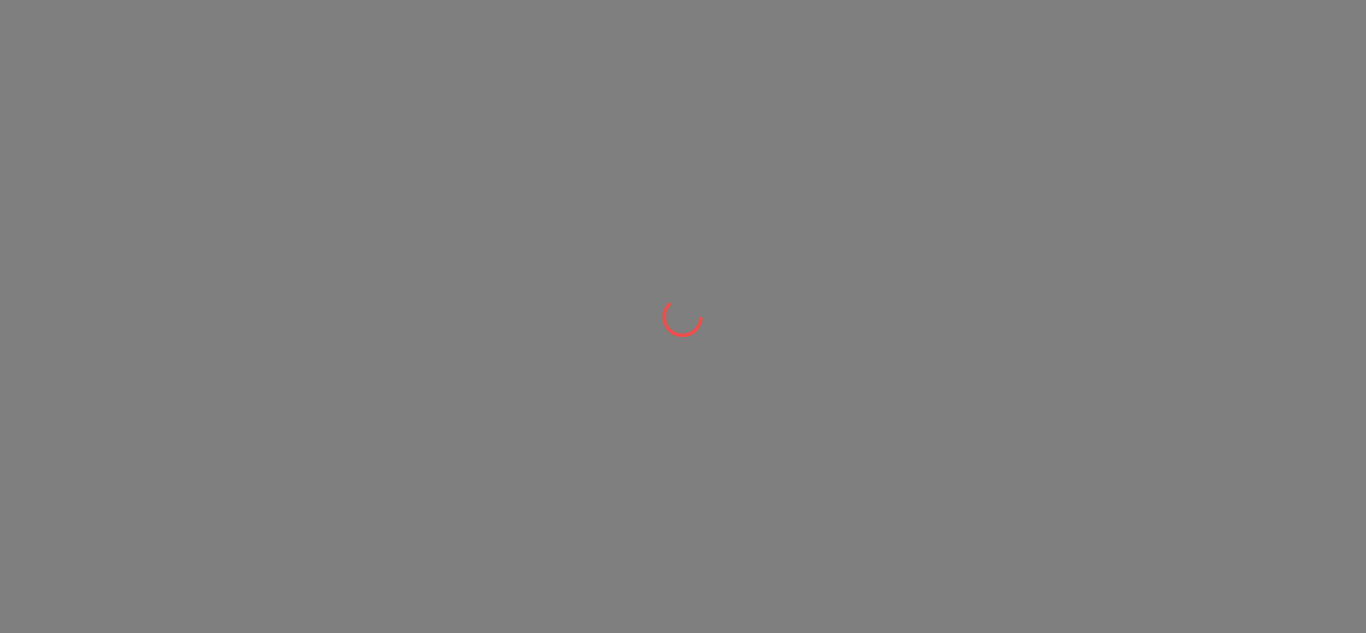 scroll, scrollTop: 0, scrollLeft: 0, axis: both 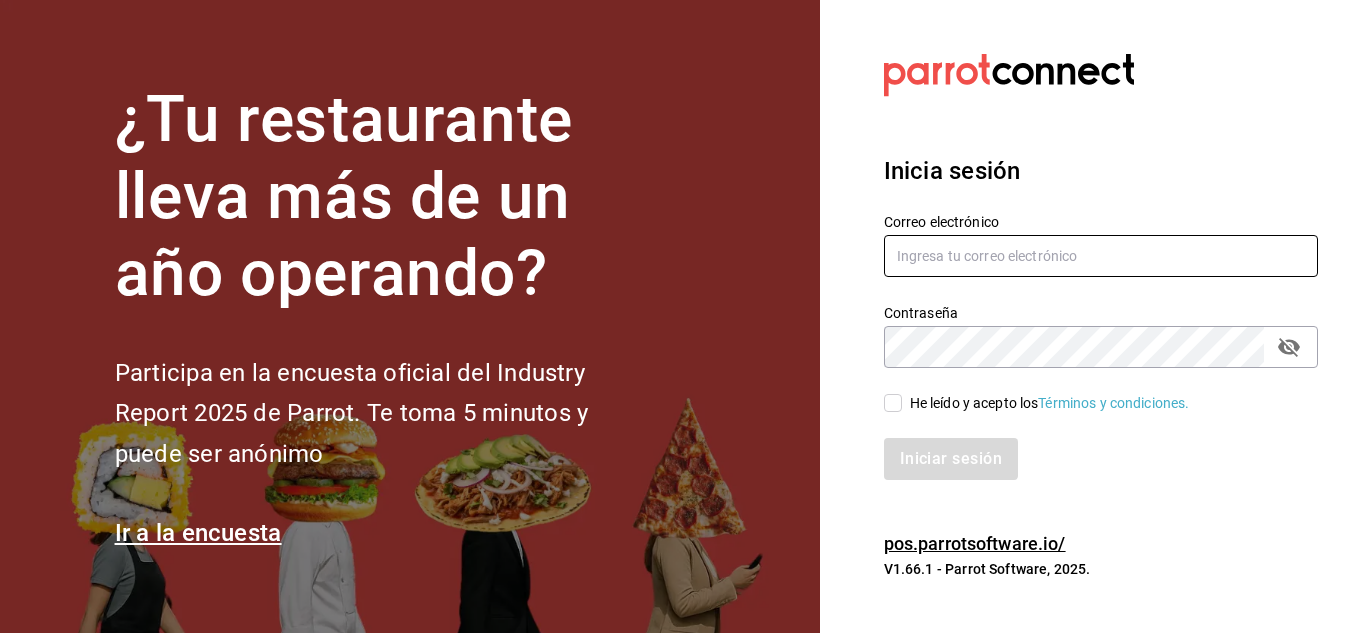 click at bounding box center [1101, 256] 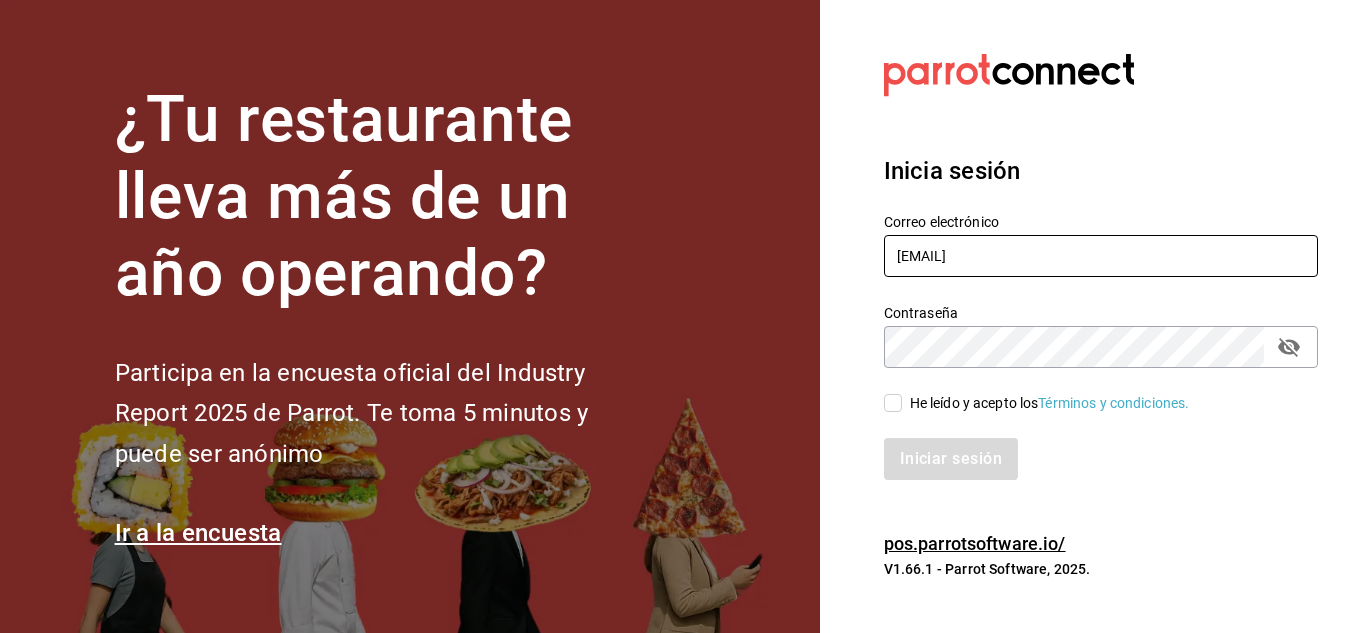 type on "erickraa@gmail.com" 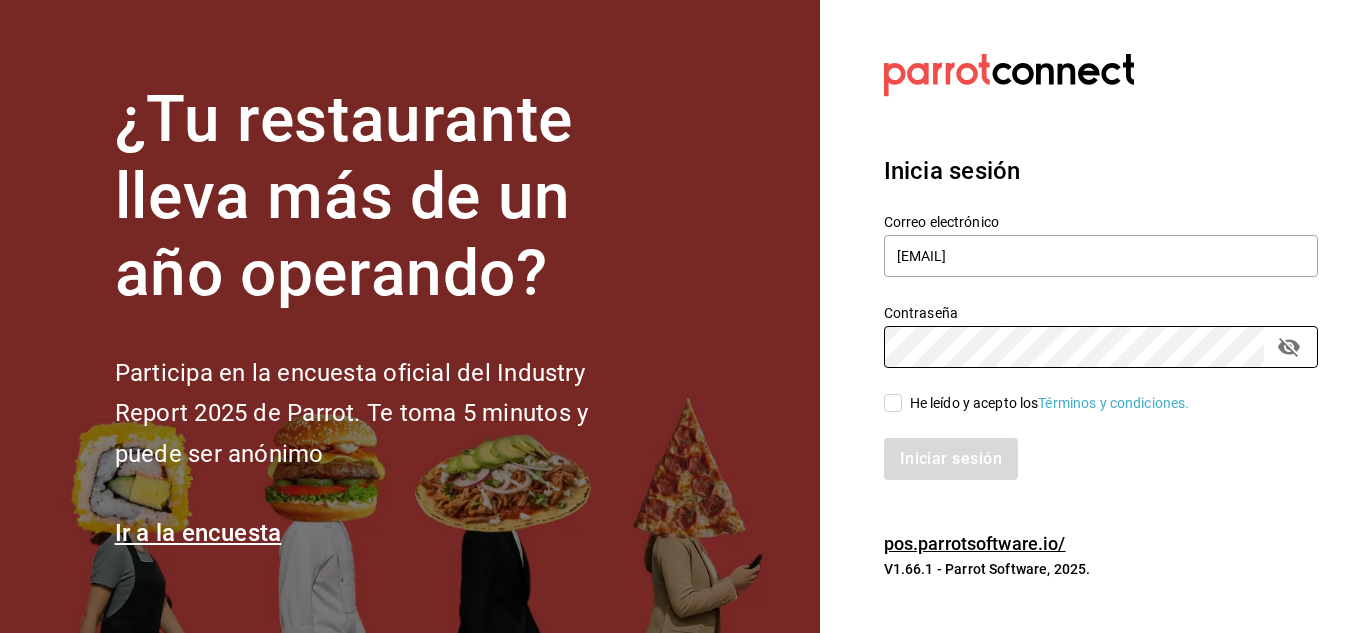 click on "He leído y acepto los  Términos y condiciones." at bounding box center (893, 403) 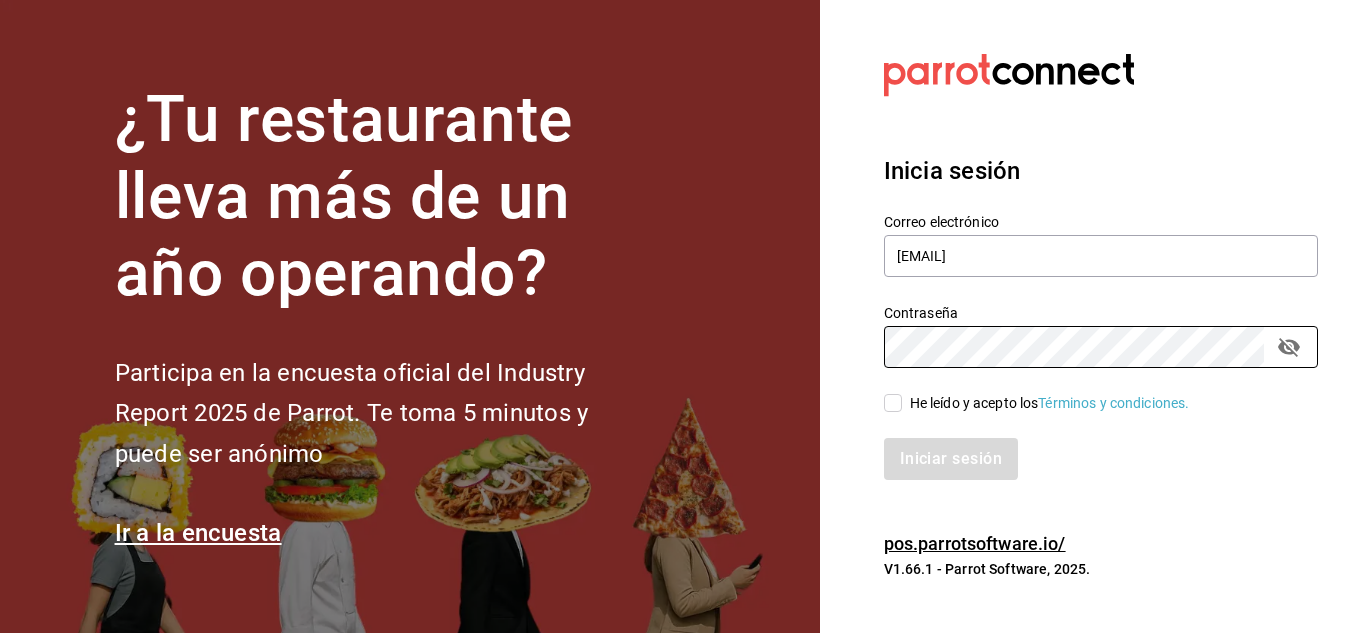 checkbox on "true" 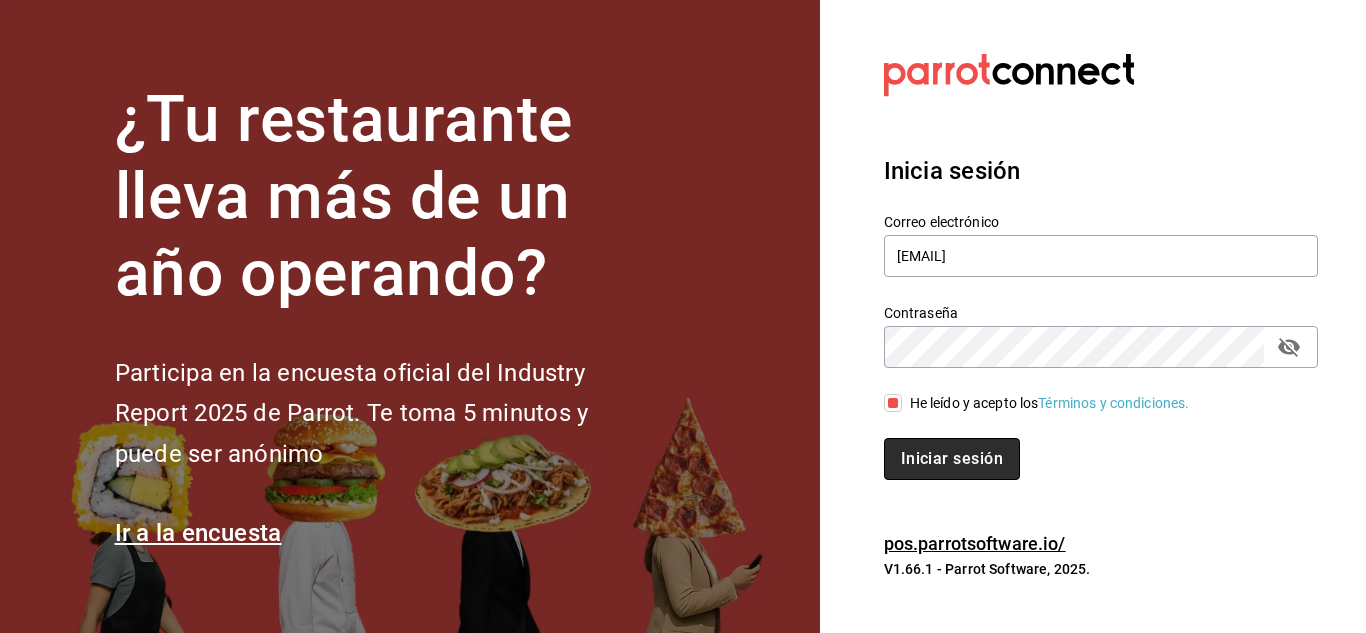 click on "Iniciar sesión" at bounding box center [952, 459] 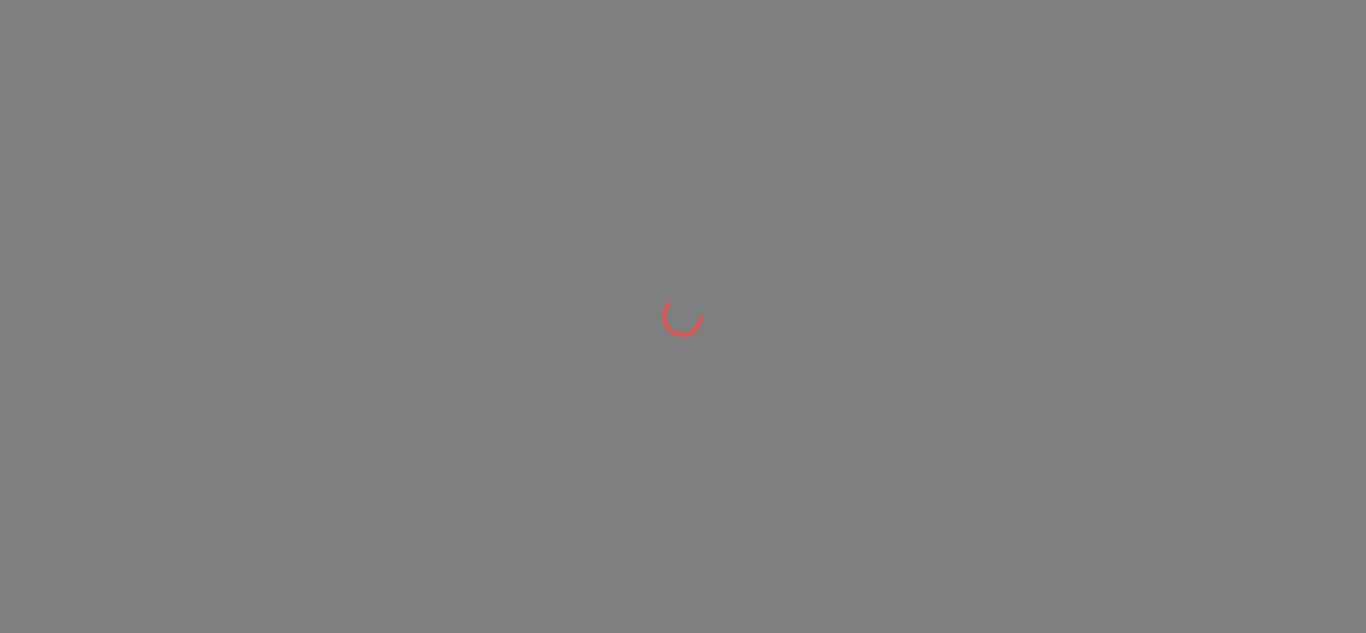 scroll, scrollTop: 0, scrollLeft: 0, axis: both 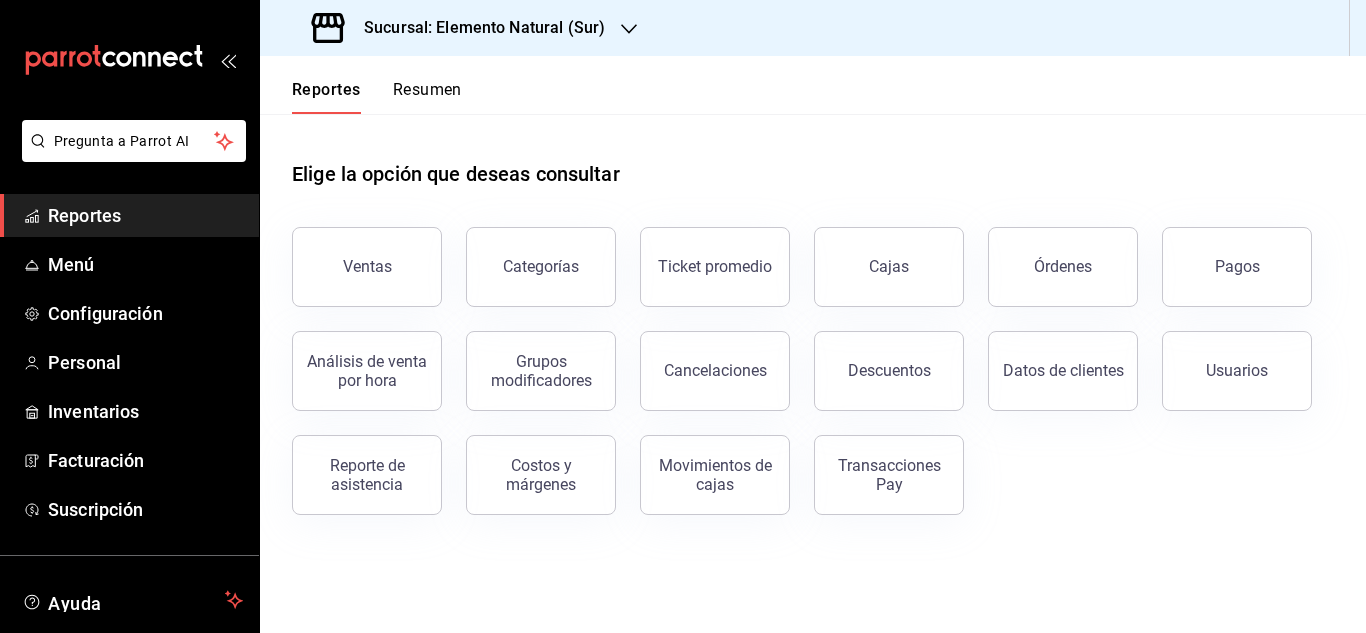 click 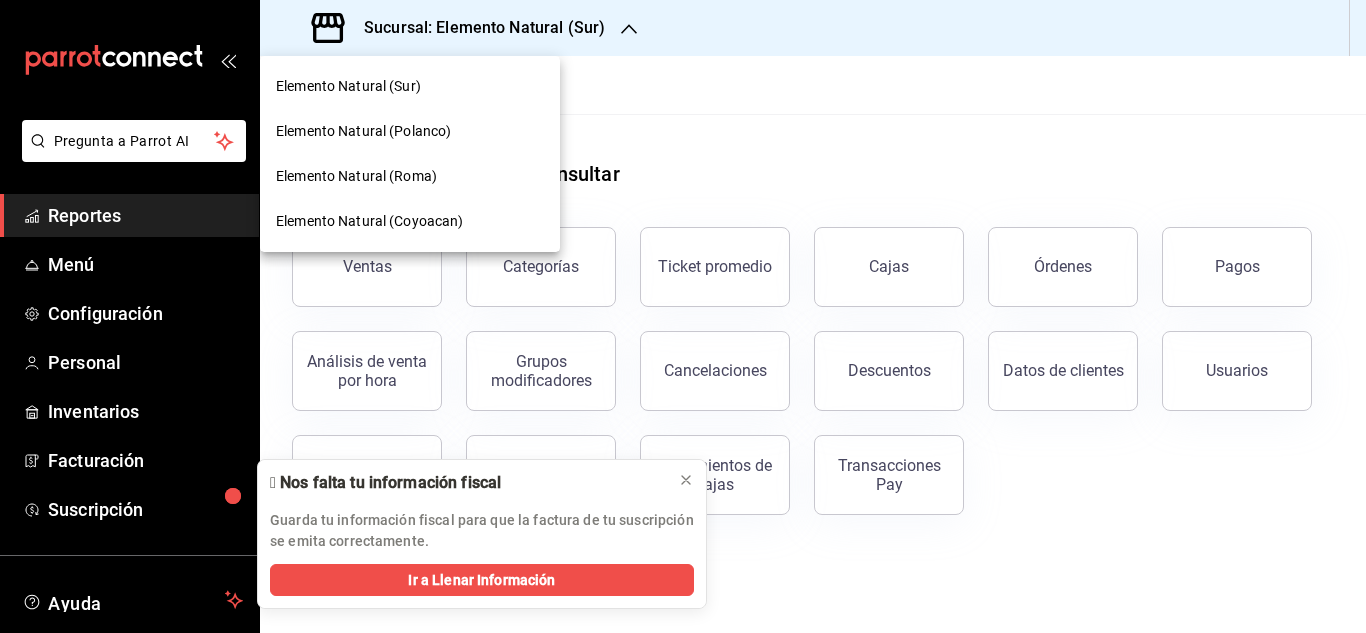 click on "Elemento Natural (Polanco)" at bounding box center [363, 131] 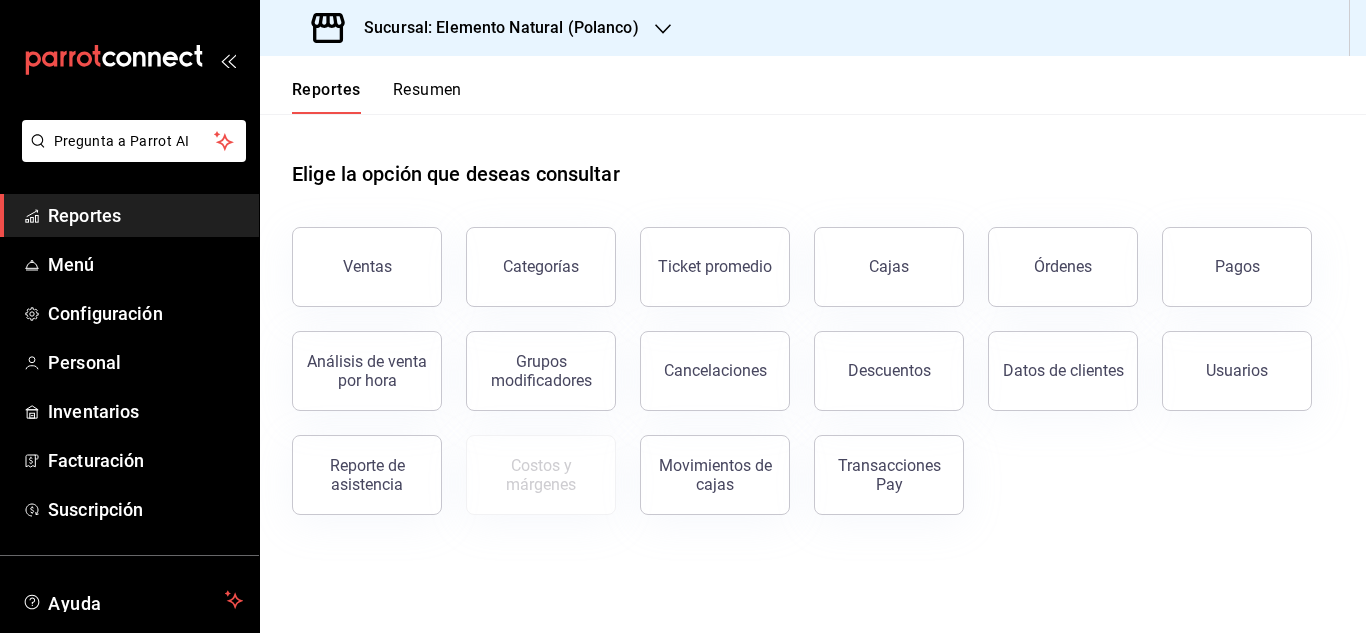 click 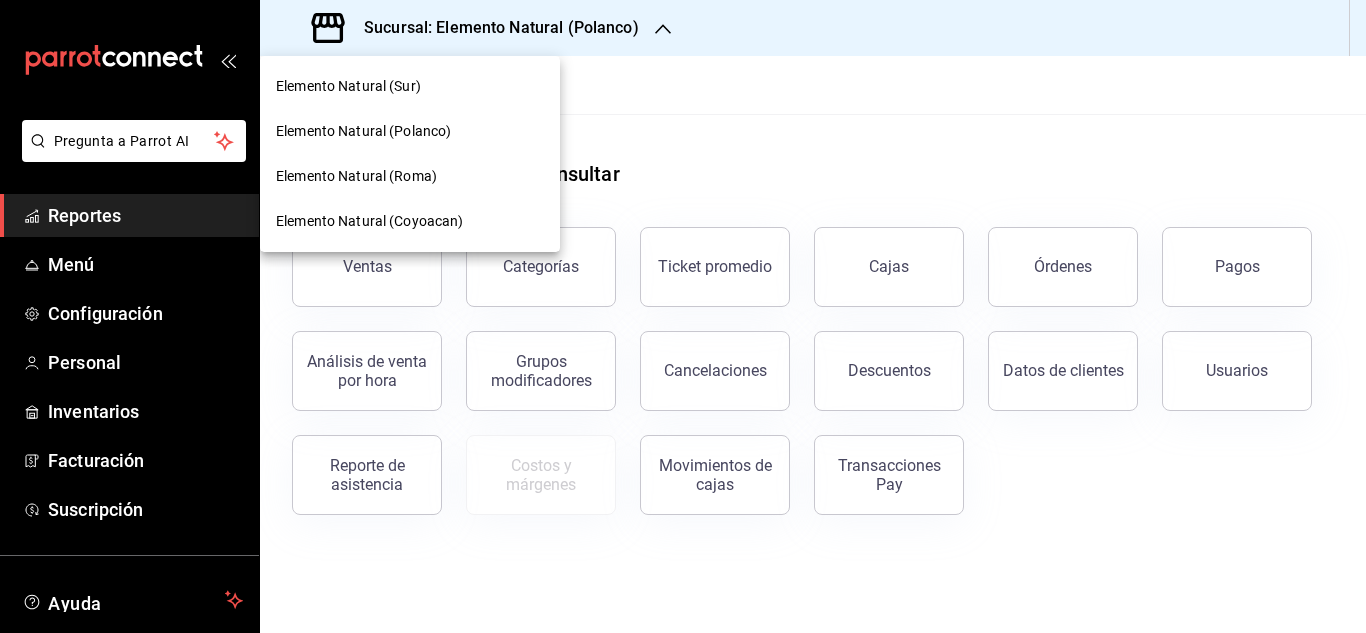 click on "Elemento Natural (Sur)" at bounding box center [410, 86] 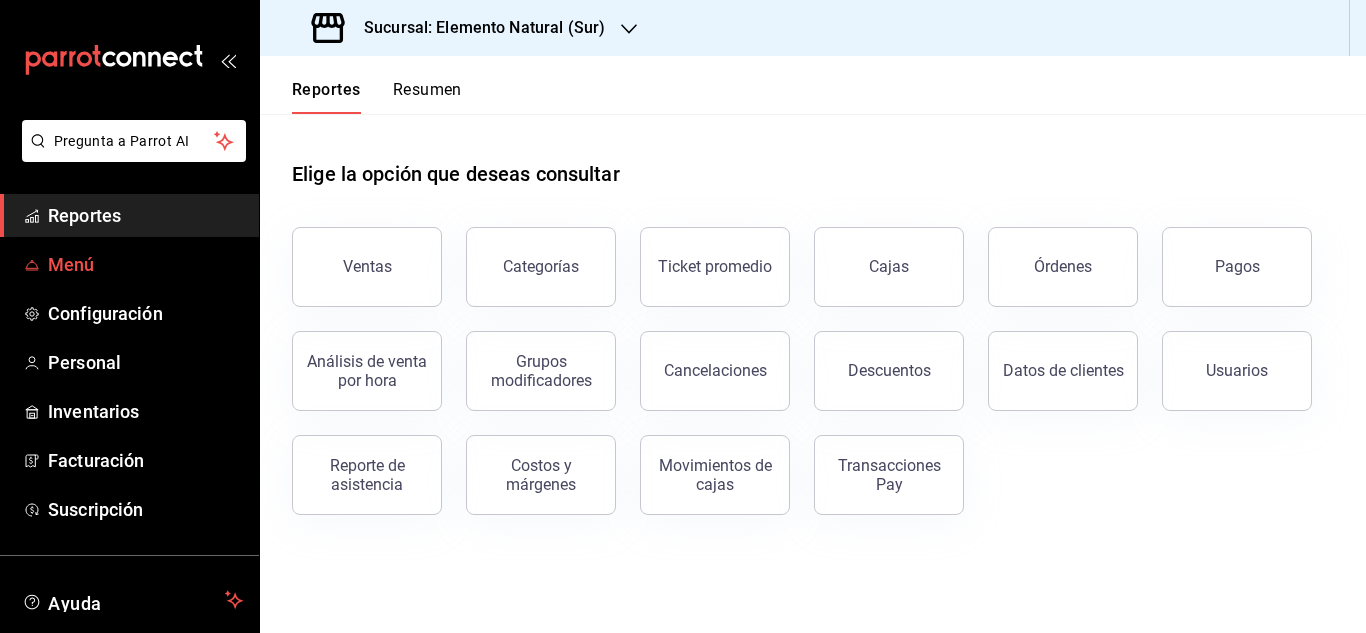 click on "Menú" at bounding box center [145, 264] 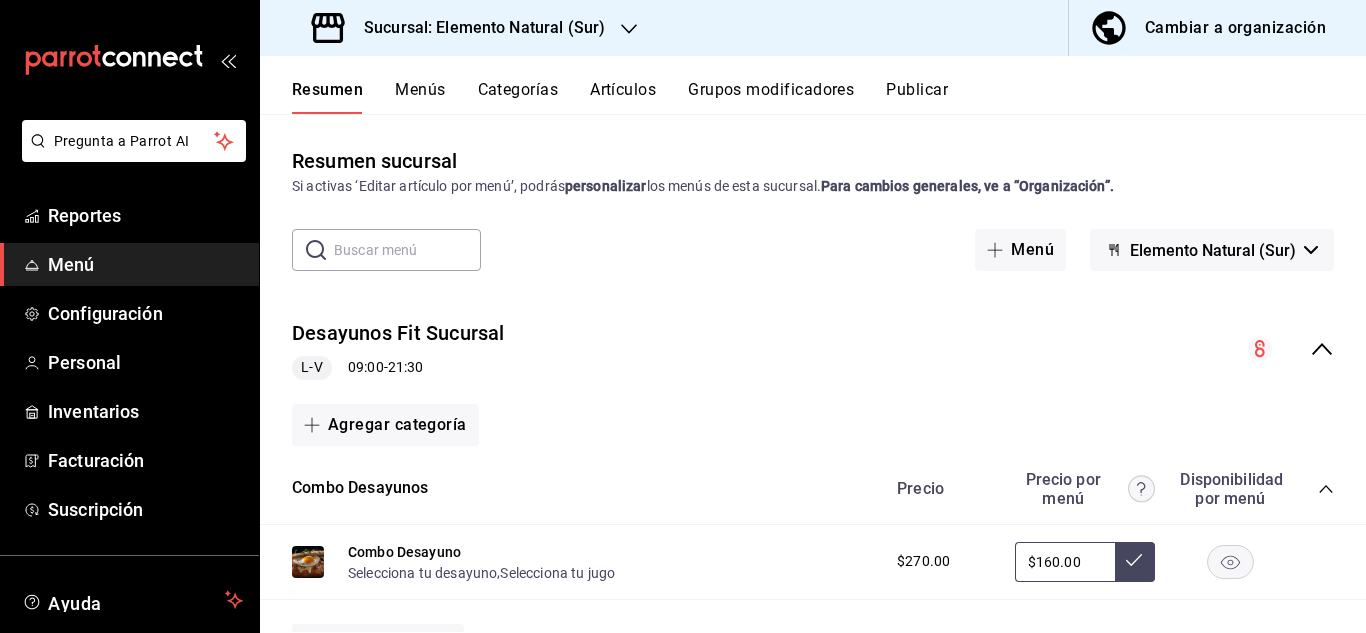 click on "Elemento Natural (Sur)" at bounding box center (1212, 250) 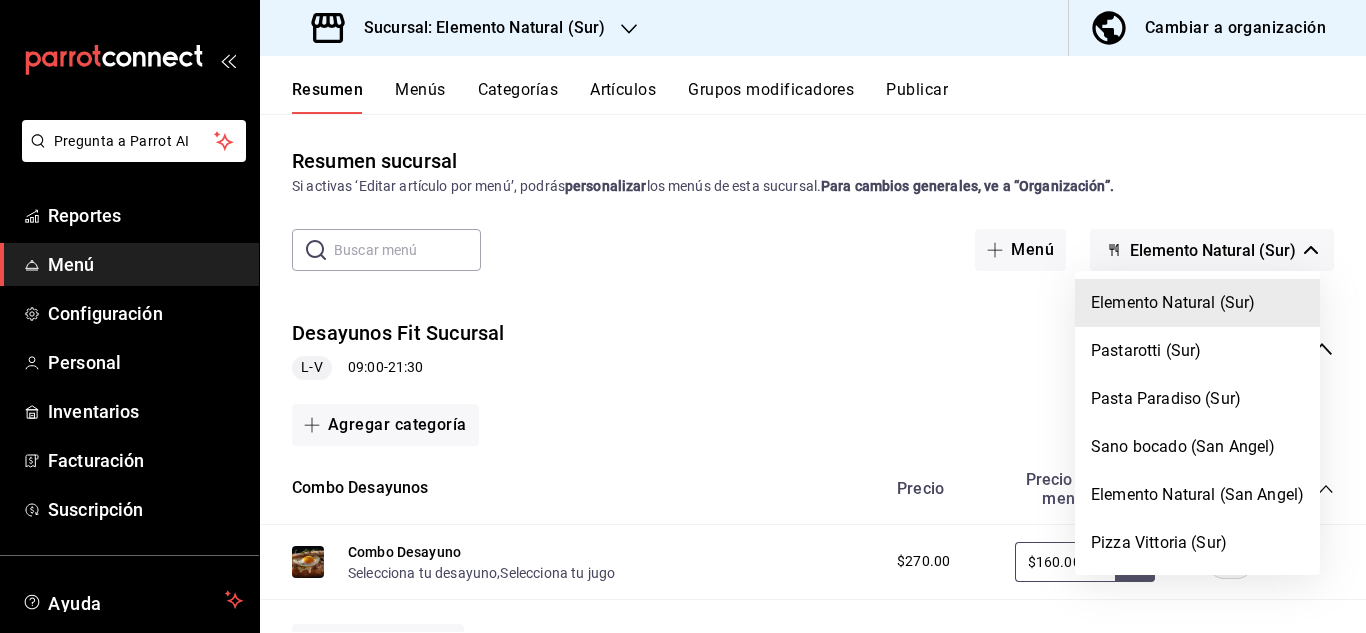 click at bounding box center (683, 316) 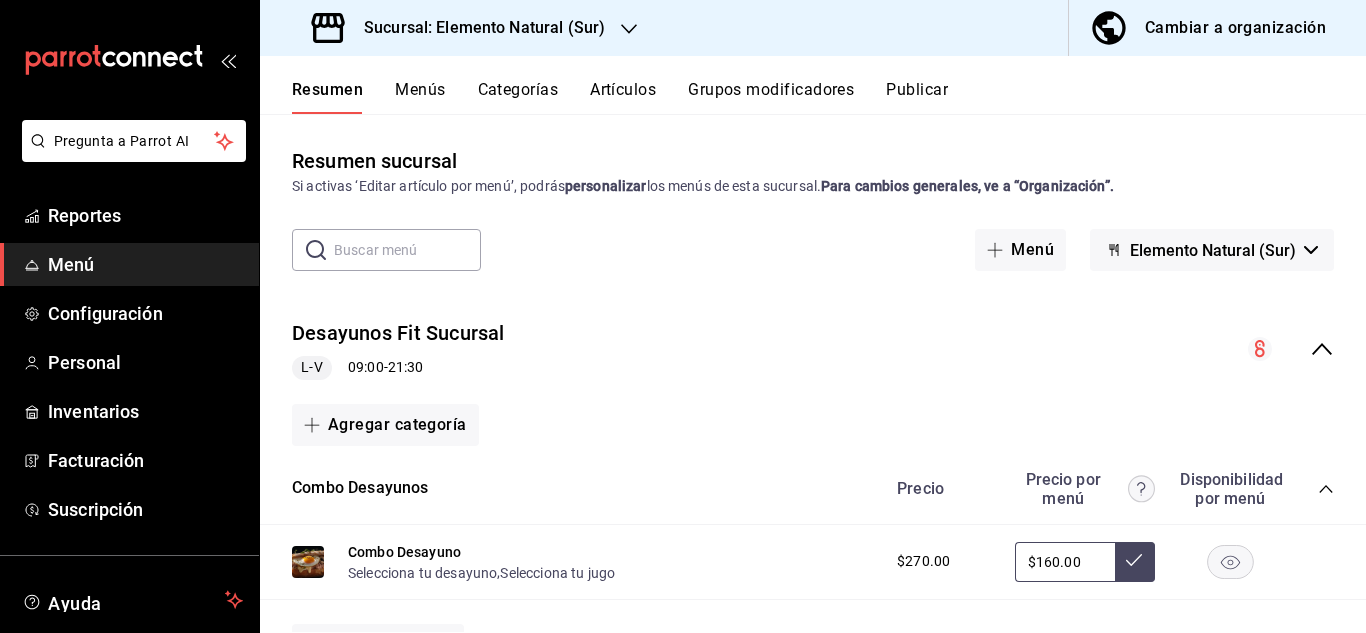 click 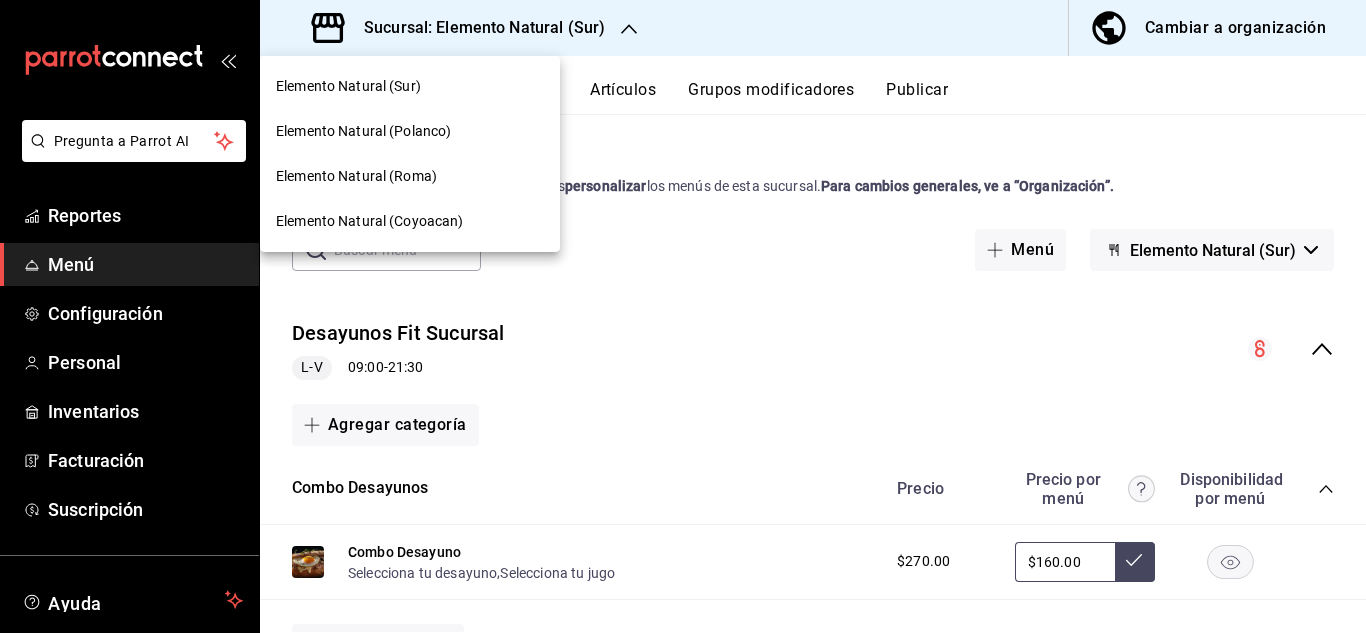 click on "Elemento Natural (Polanco)" at bounding box center [363, 131] 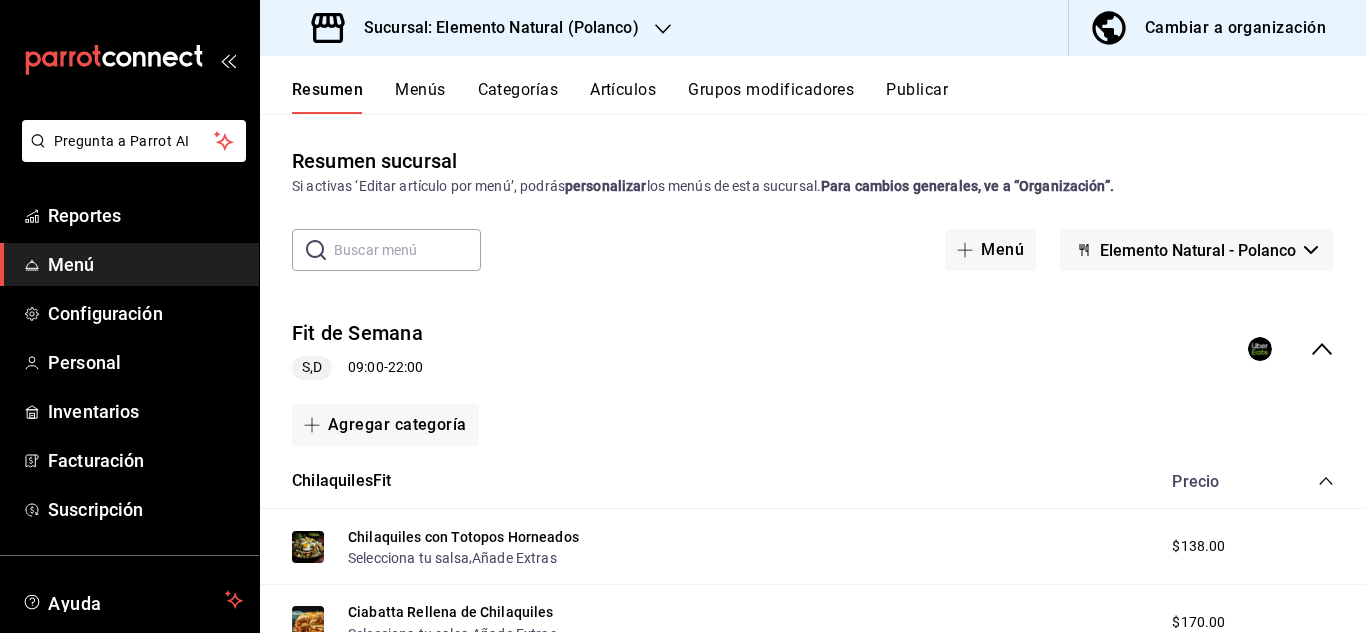 click 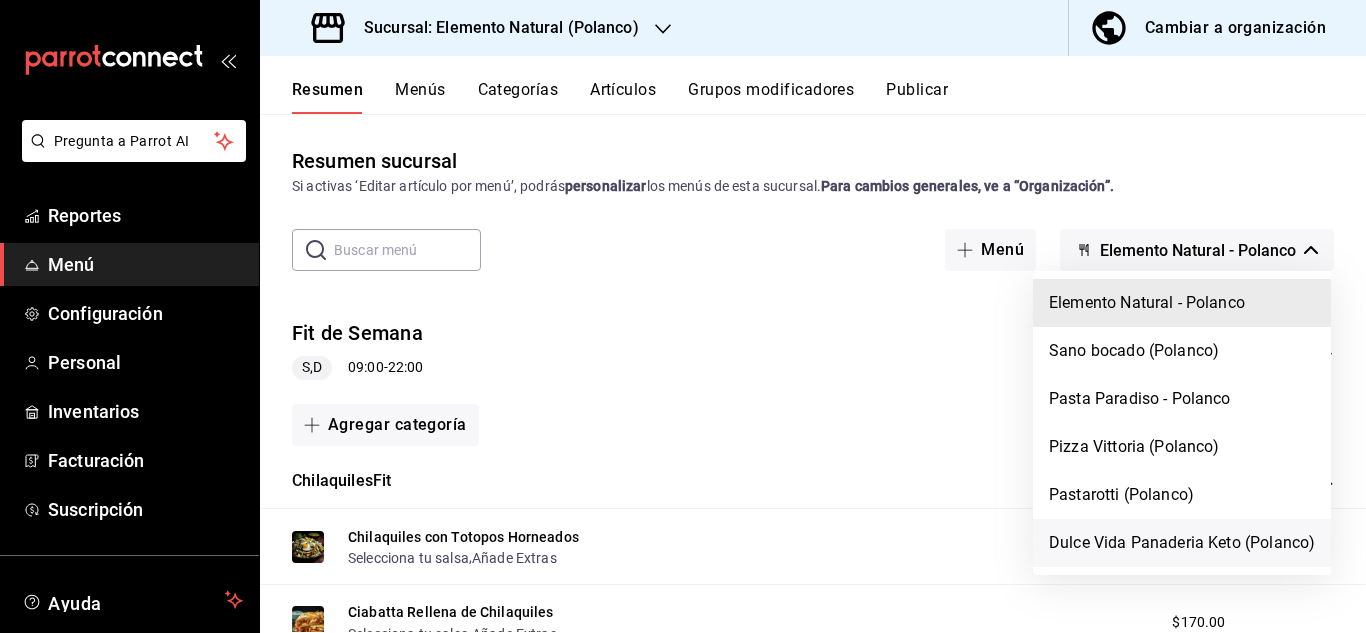 click on "Dulce Vida Panaderia Keto (Polanco)" at bounding box center [1182, 543] 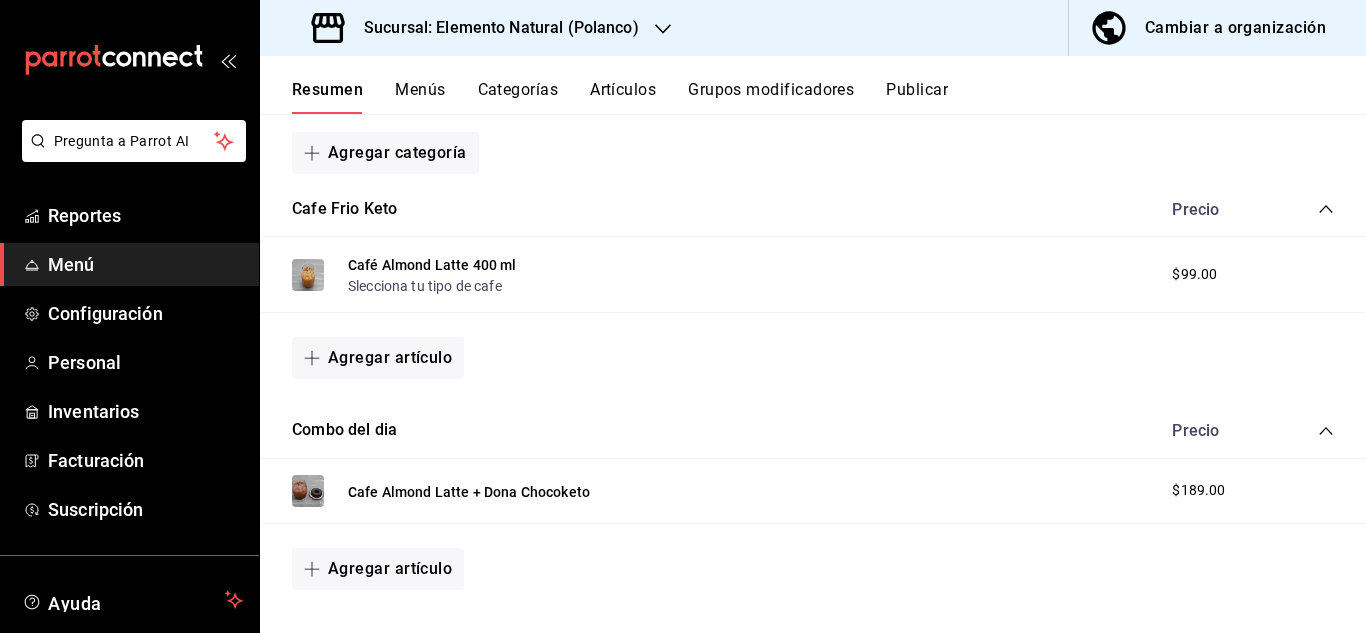 scroll, scrollTop: 392, scrollLeft: 0, axis: vertical 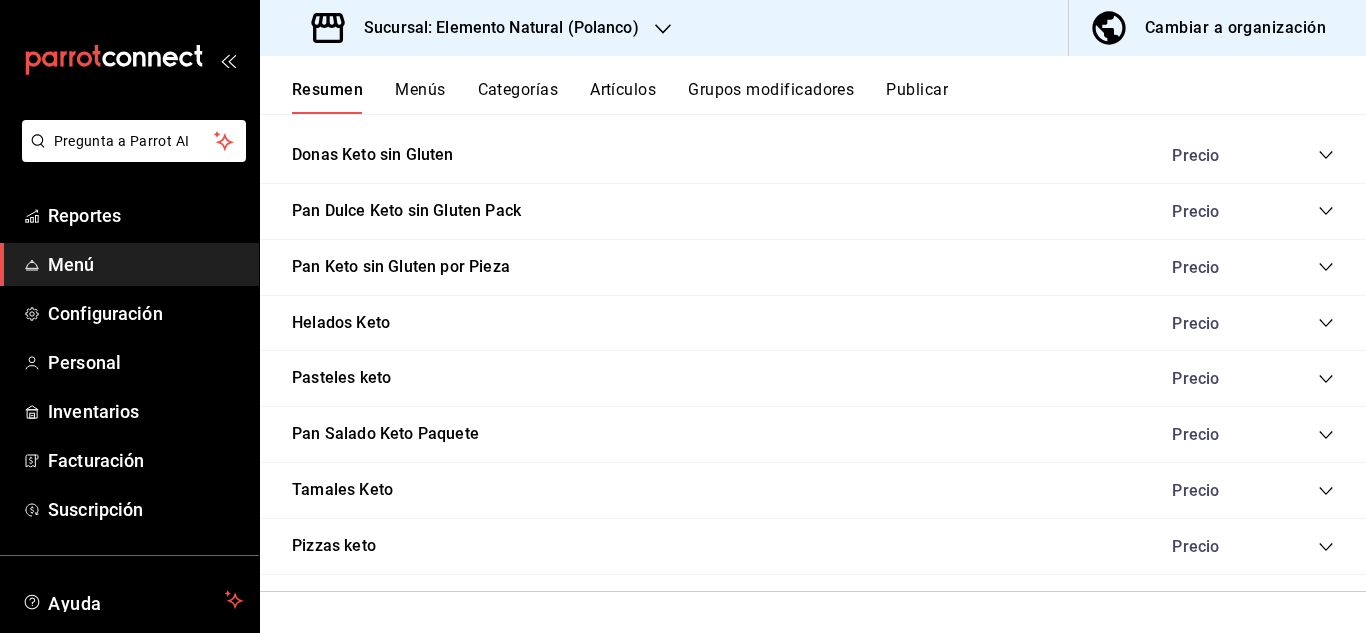 click 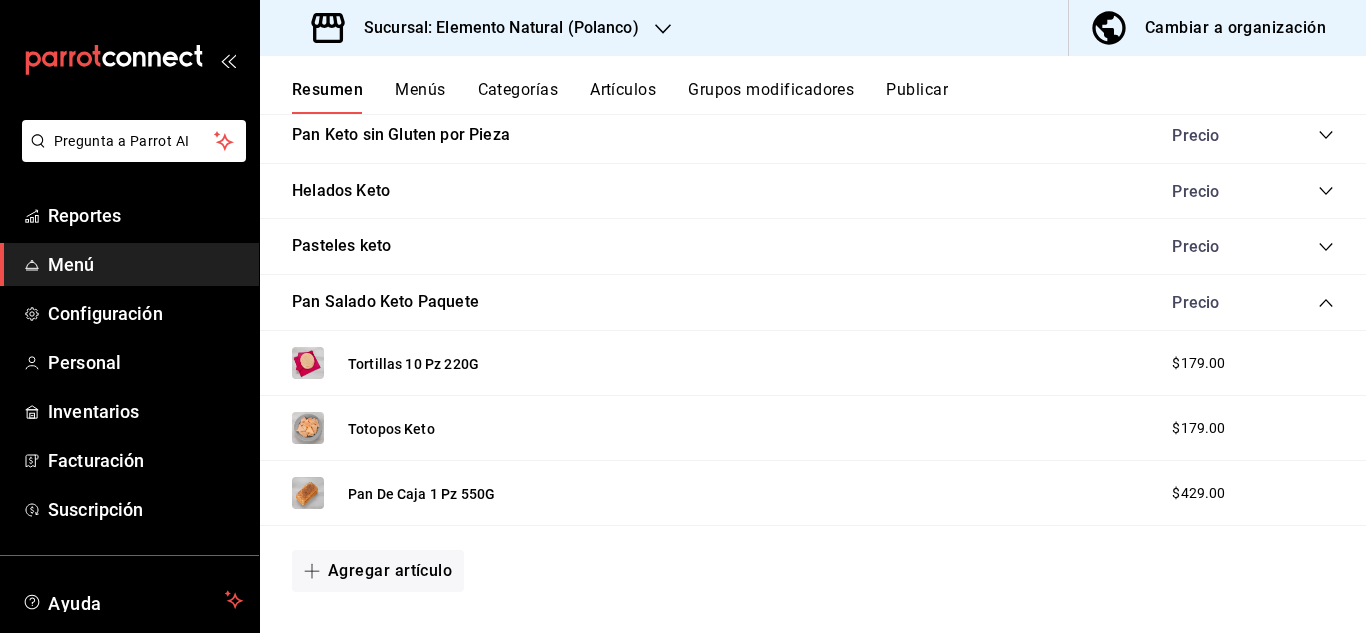 scroll, scrollTop: 974, scrollLeft: 0, axis: vertical 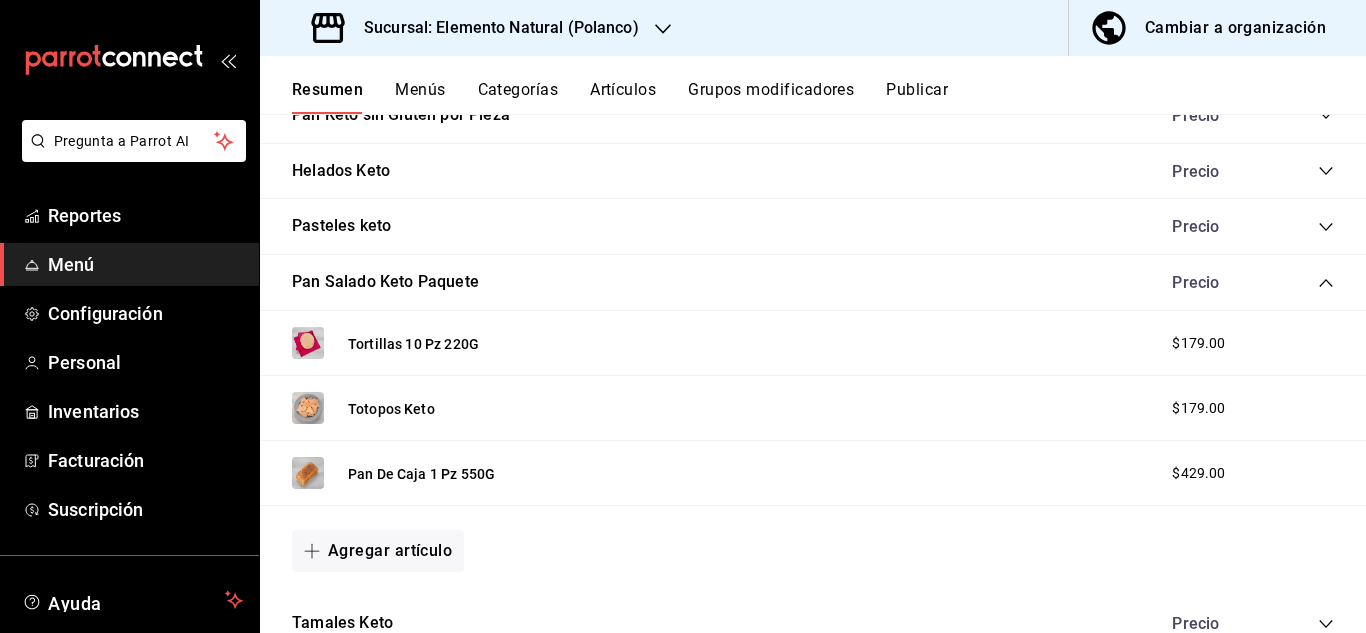 click on "$179.00" at bounding box center [1198, 343] 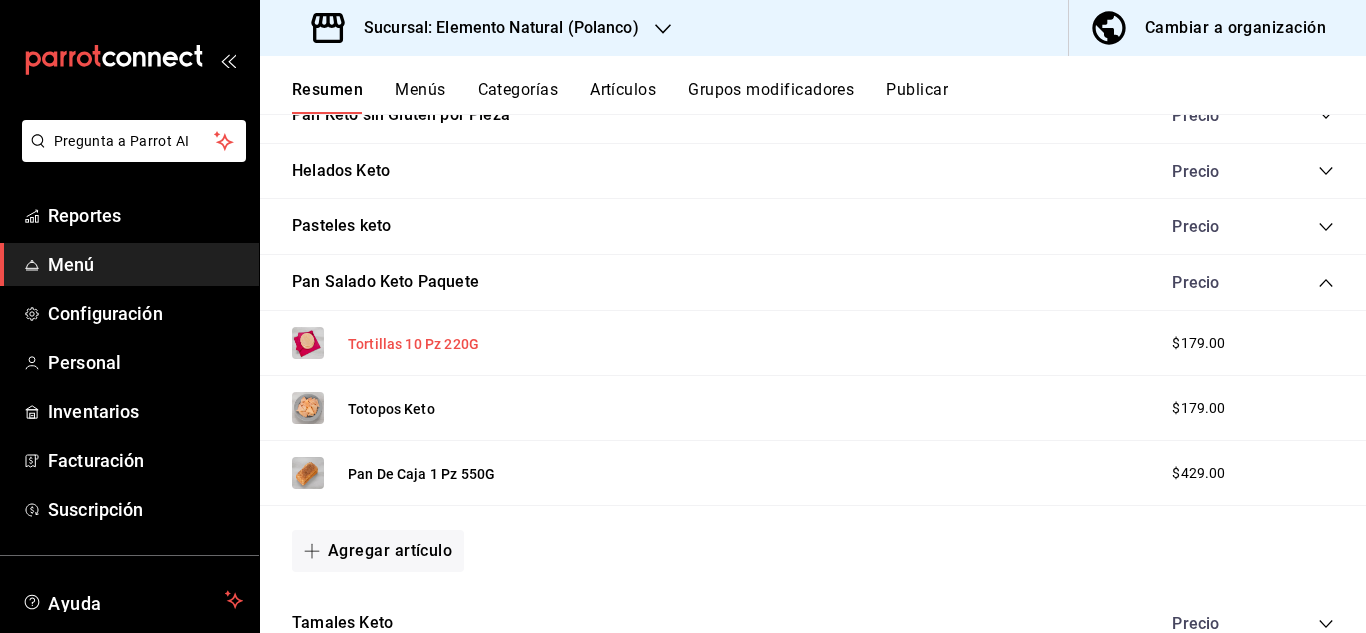 click on "Tortillas 10 Pz 220G" at bounding box center (413, 344) 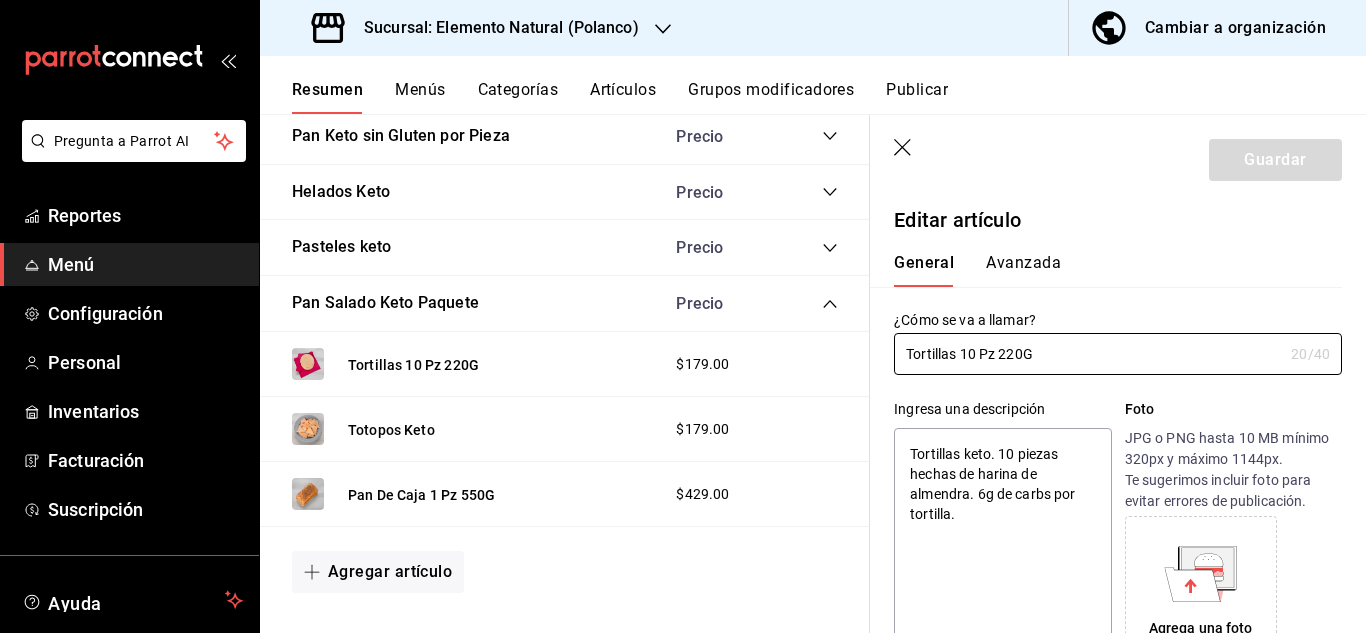 type on "x" 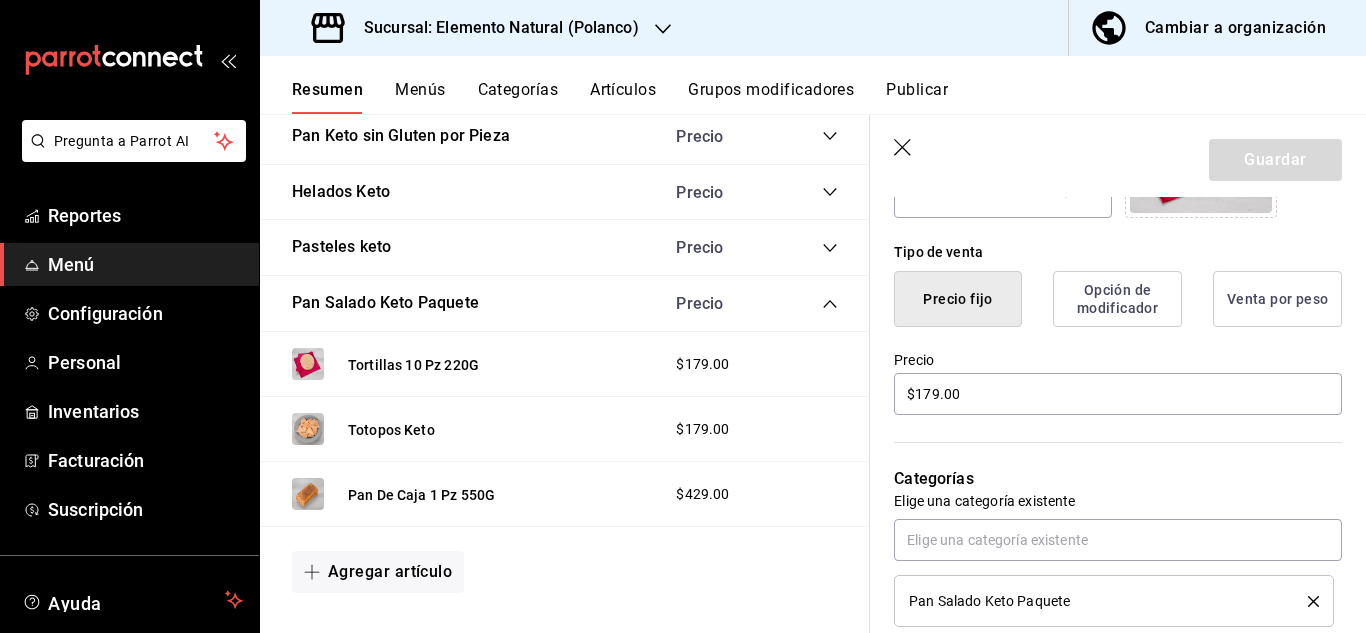 scroll, scrollTop: 498, scrollLeft: 0, axis: vertical 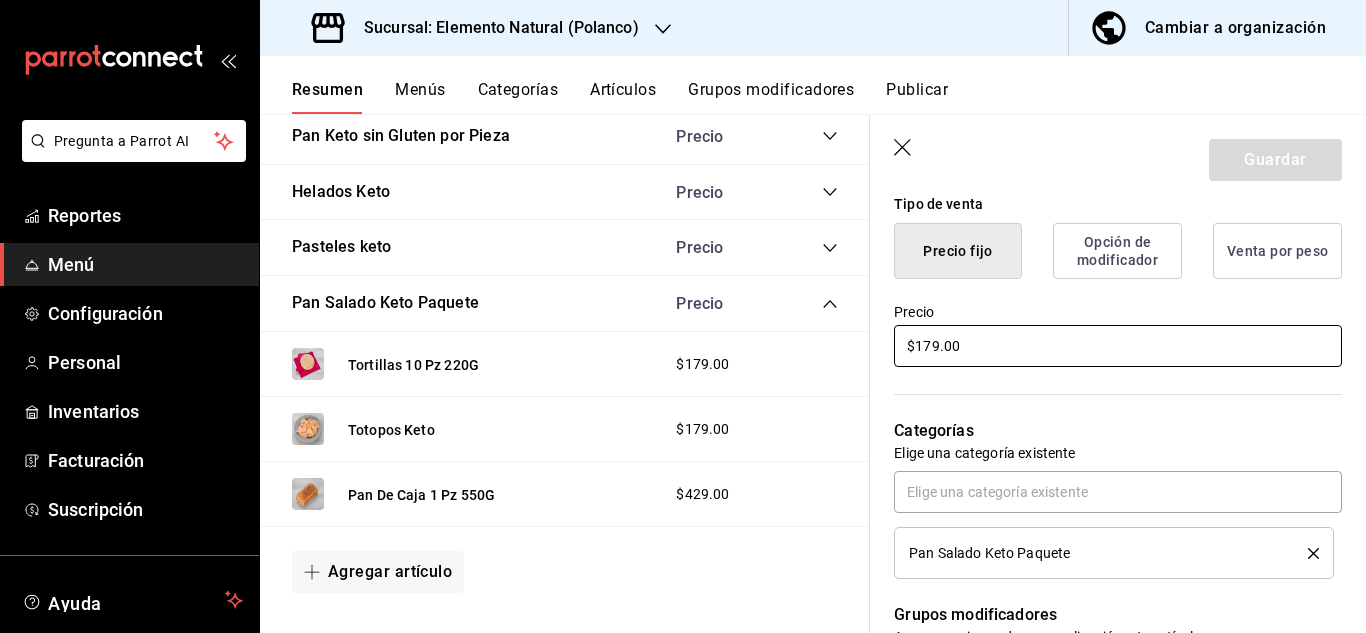 click on "$179.00" at bounding box center [1118, 346] 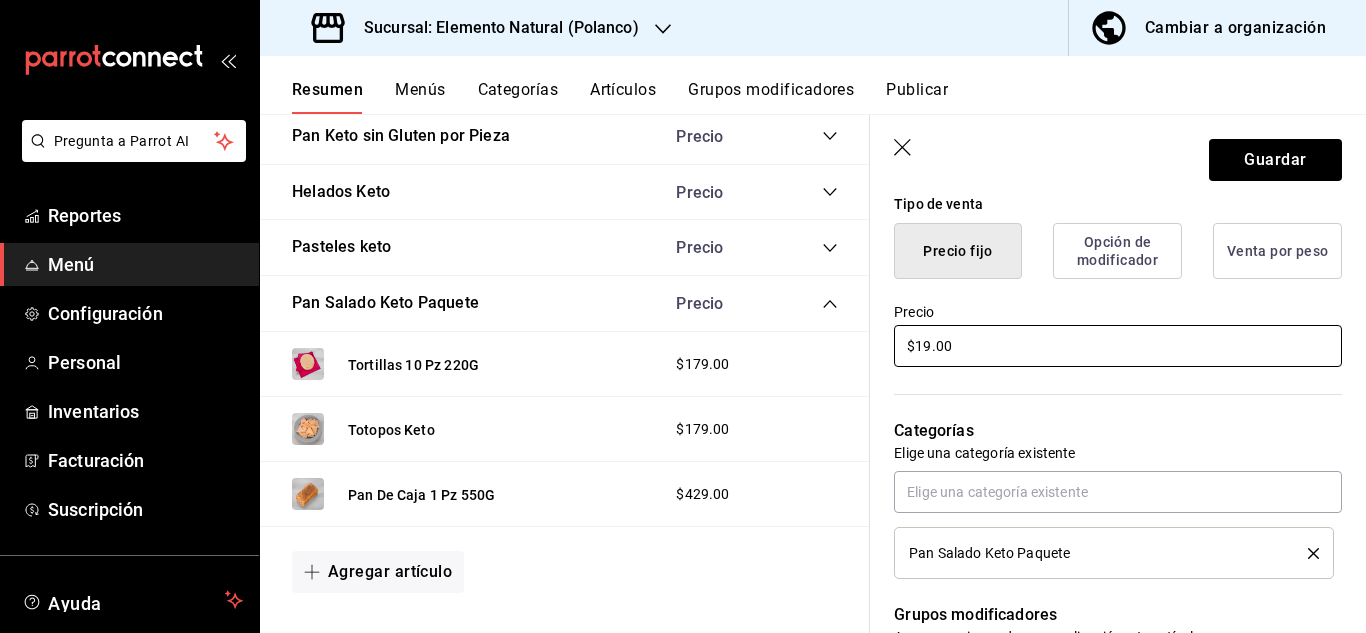 type on "x" 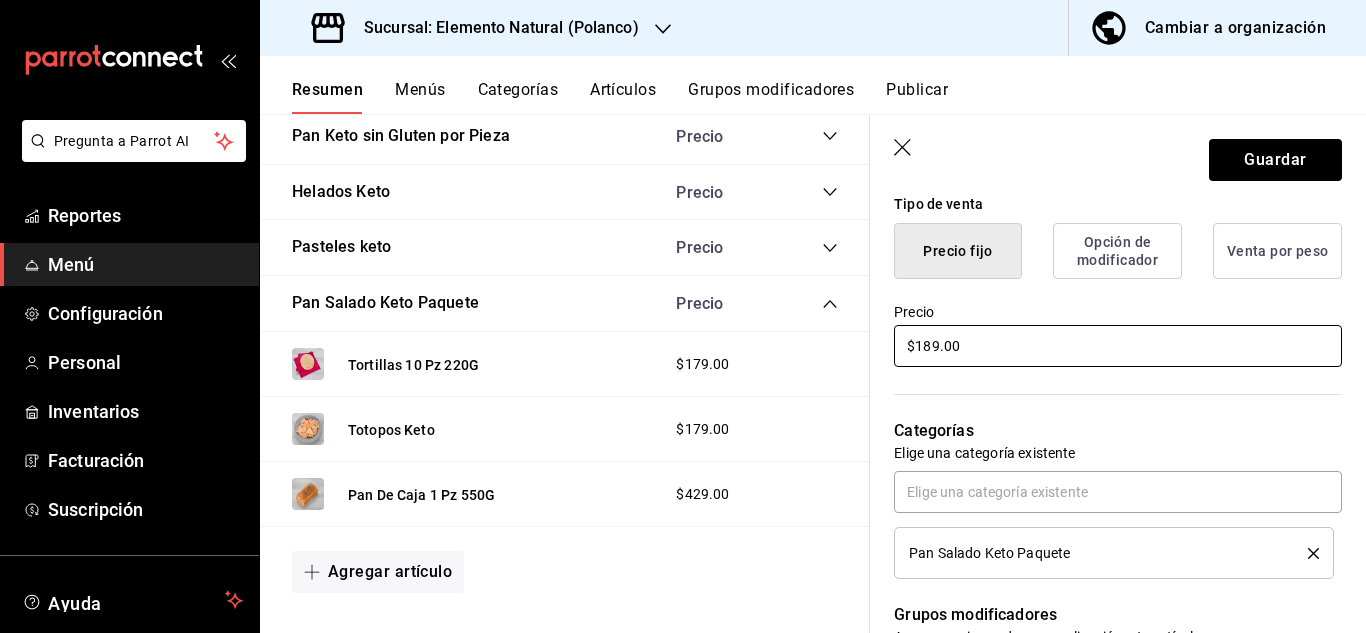 type on "$189.00" 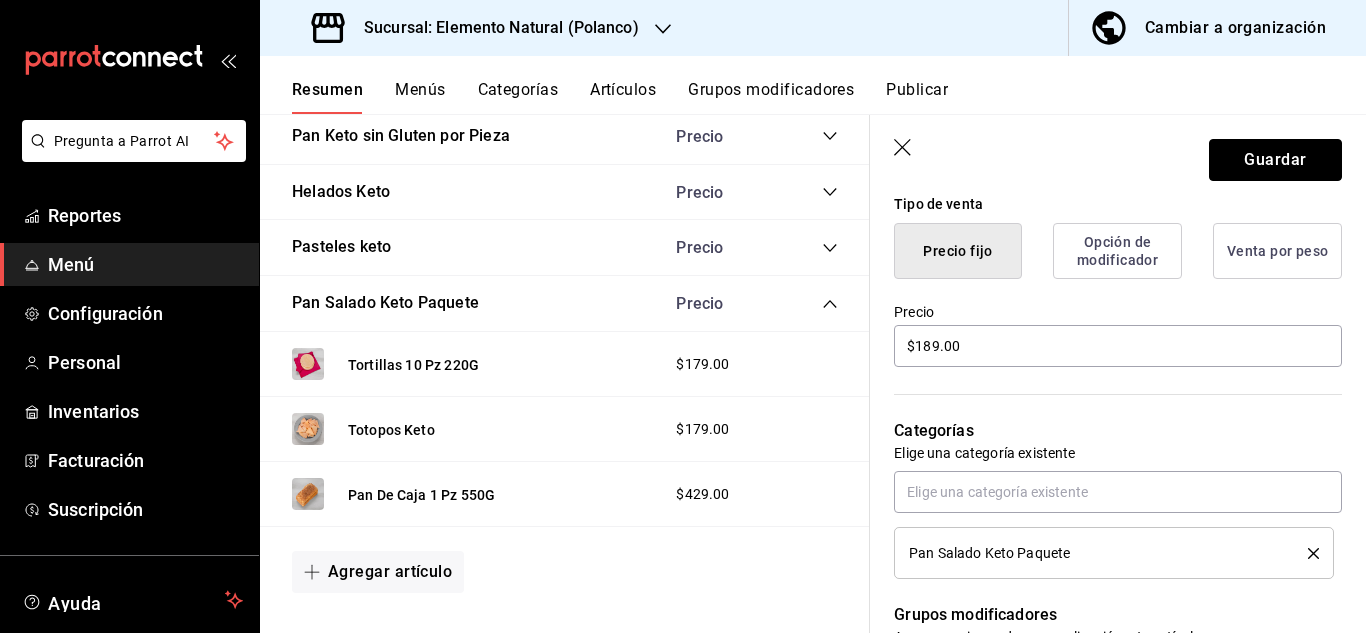 click on "Guardar" at bounding box center [1275, 160] 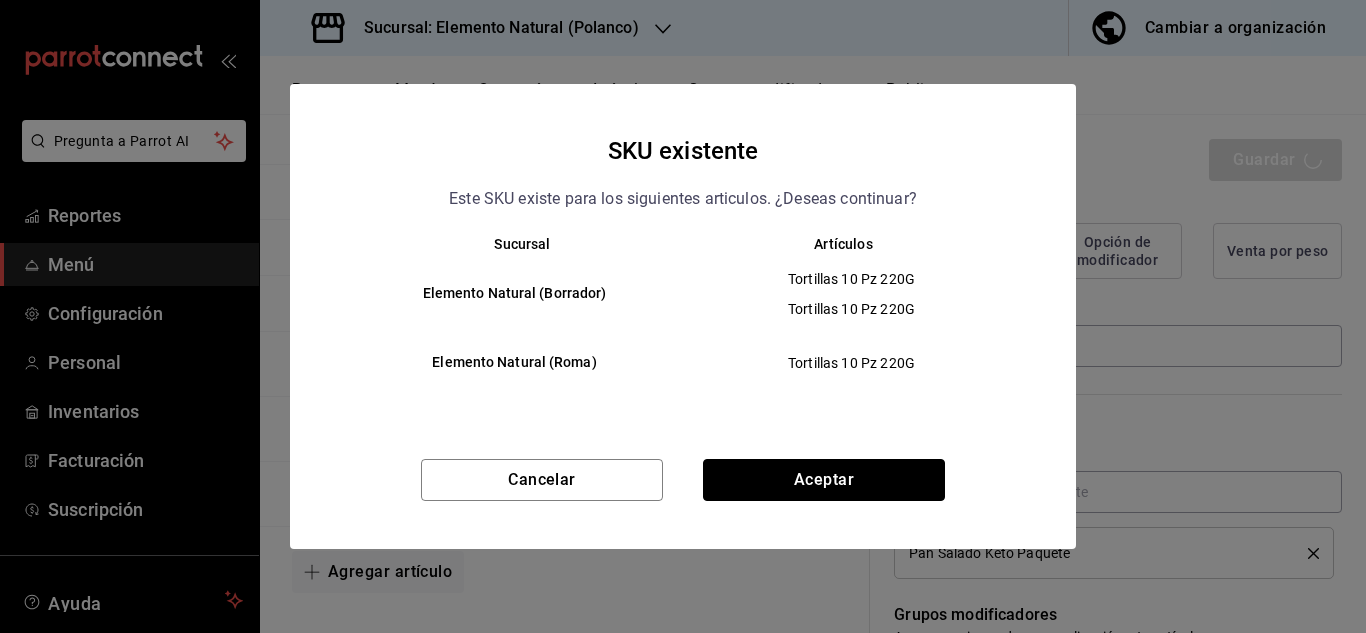 click on "Aceptar" at bounding box center [824, 480] 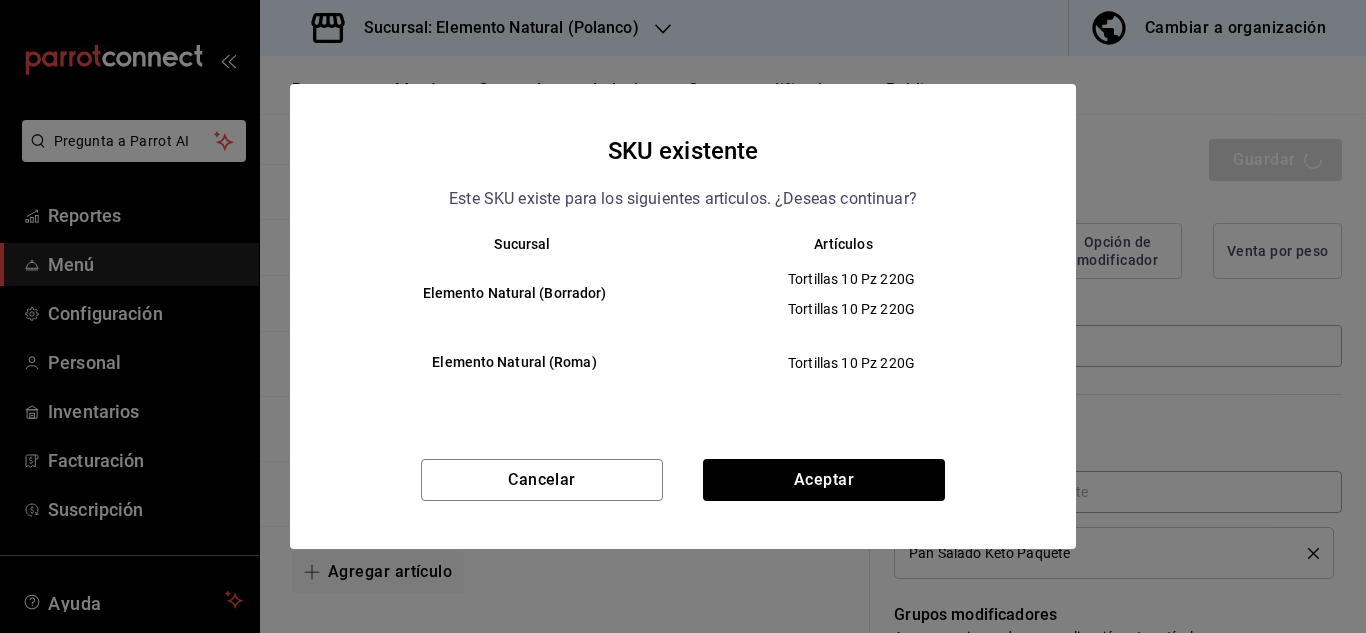 type on "x" 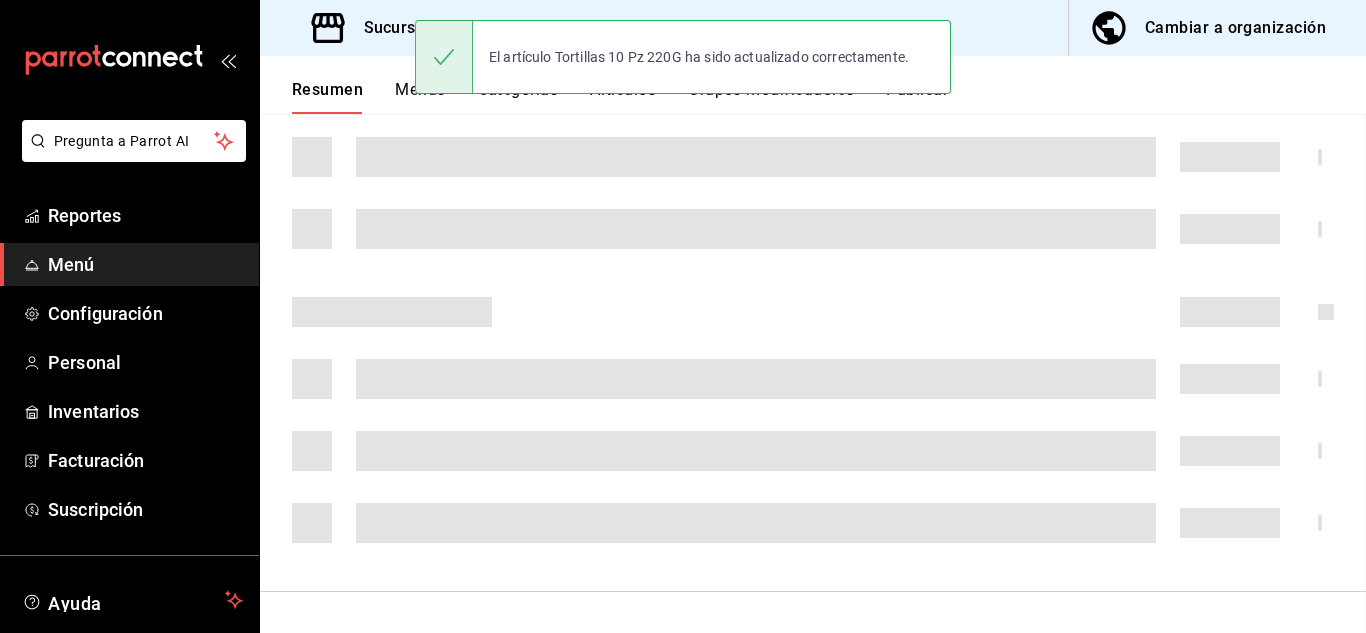 scroll, scrollTop: 0, scrollLeft: 0, axis: both 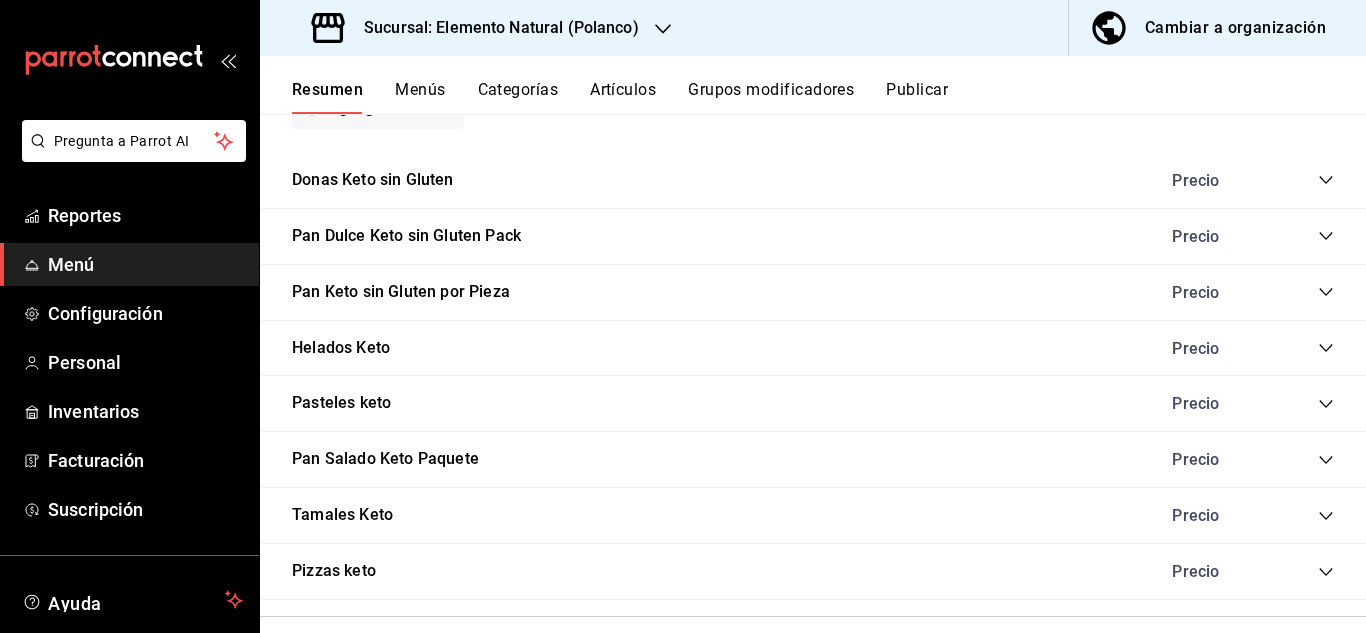 click on "Precio" at bounding box center (1243, 459) 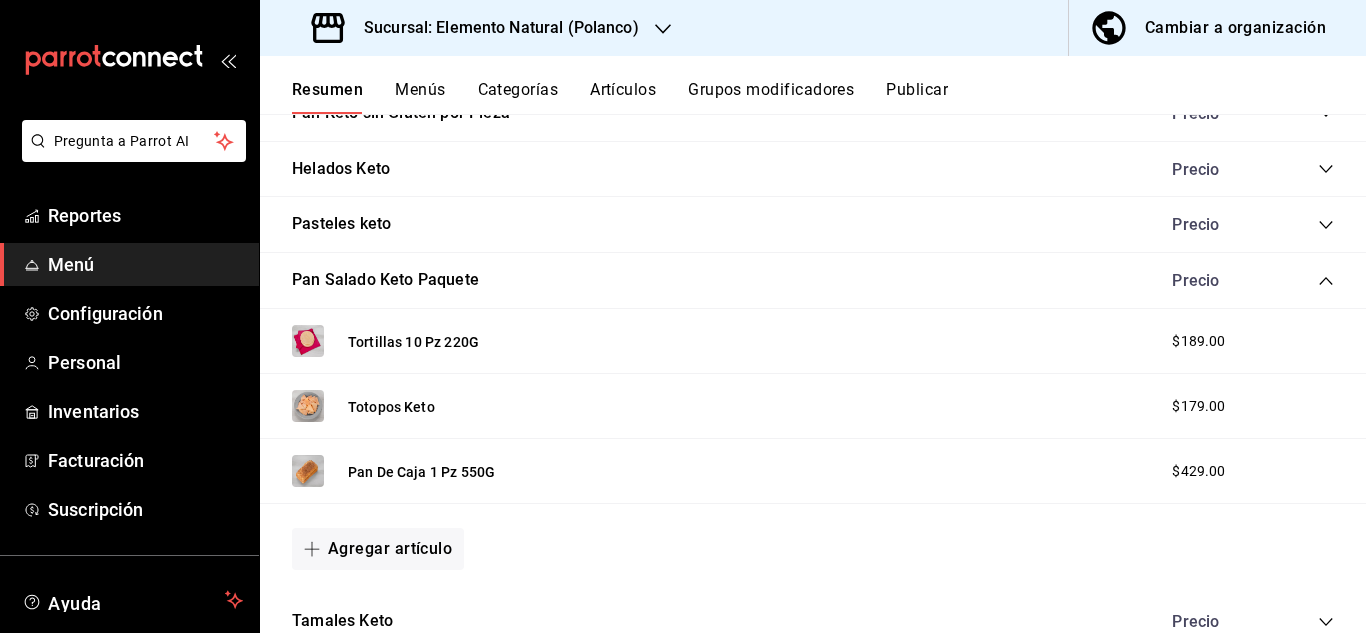 scroll, scrollTop: 989, scrollLeft: 0, axis: vertical 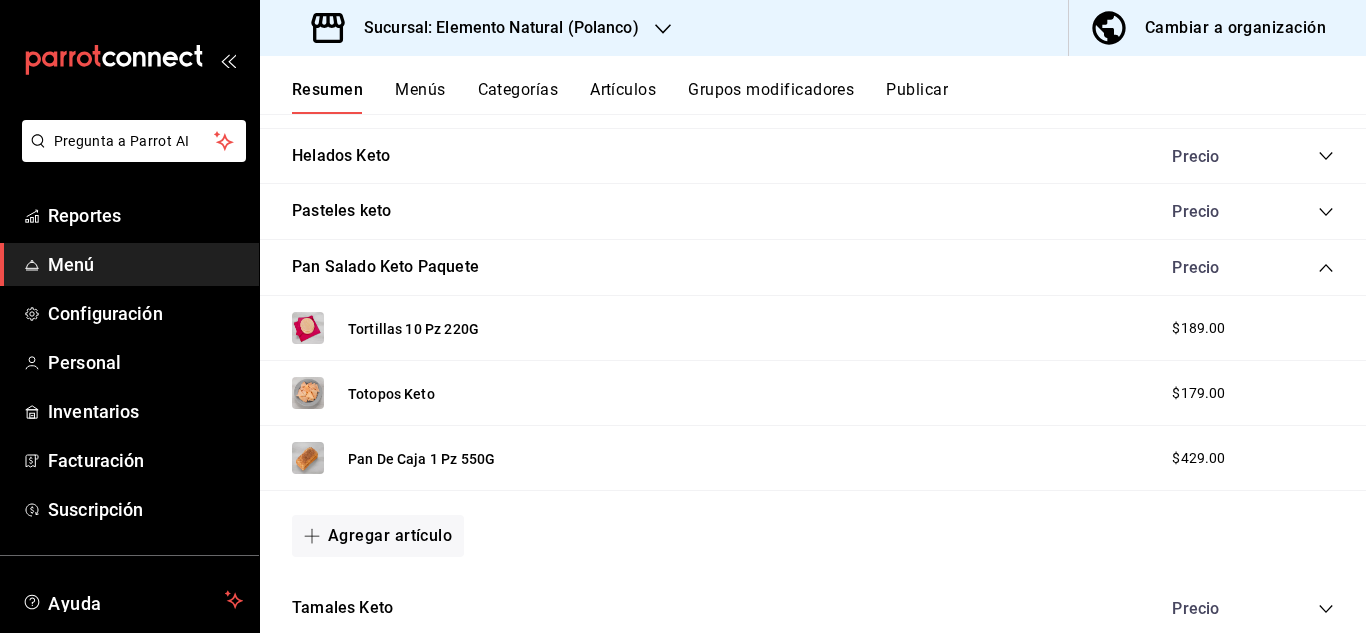 click on "Totopos Keto $179.00" at bounding box center [813, 393] 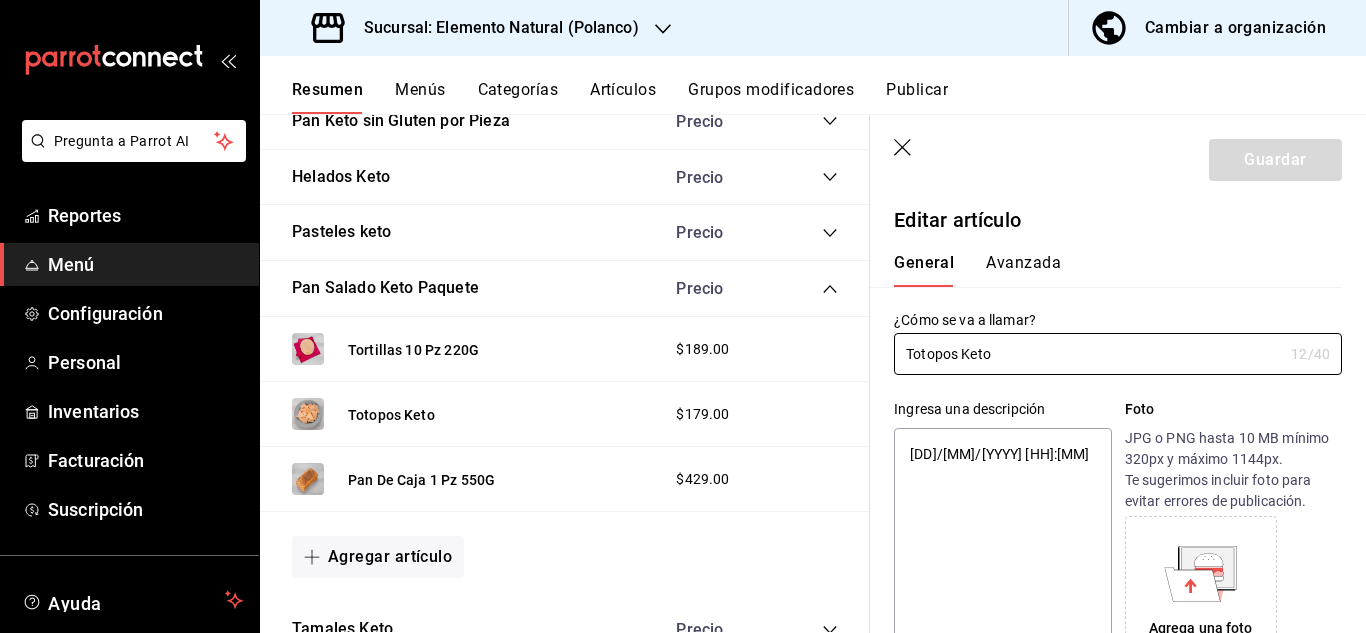 type on "x" 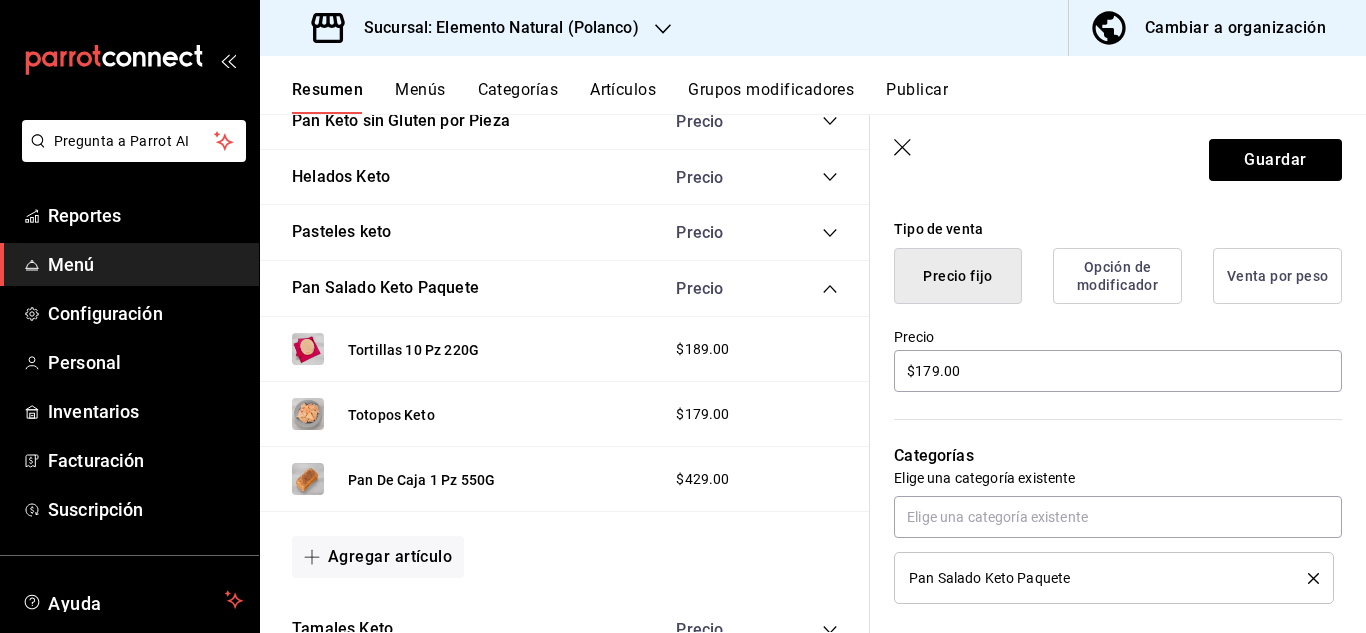 scroll, scrollTop: 492, scrollLeft: 0, axis: vertical 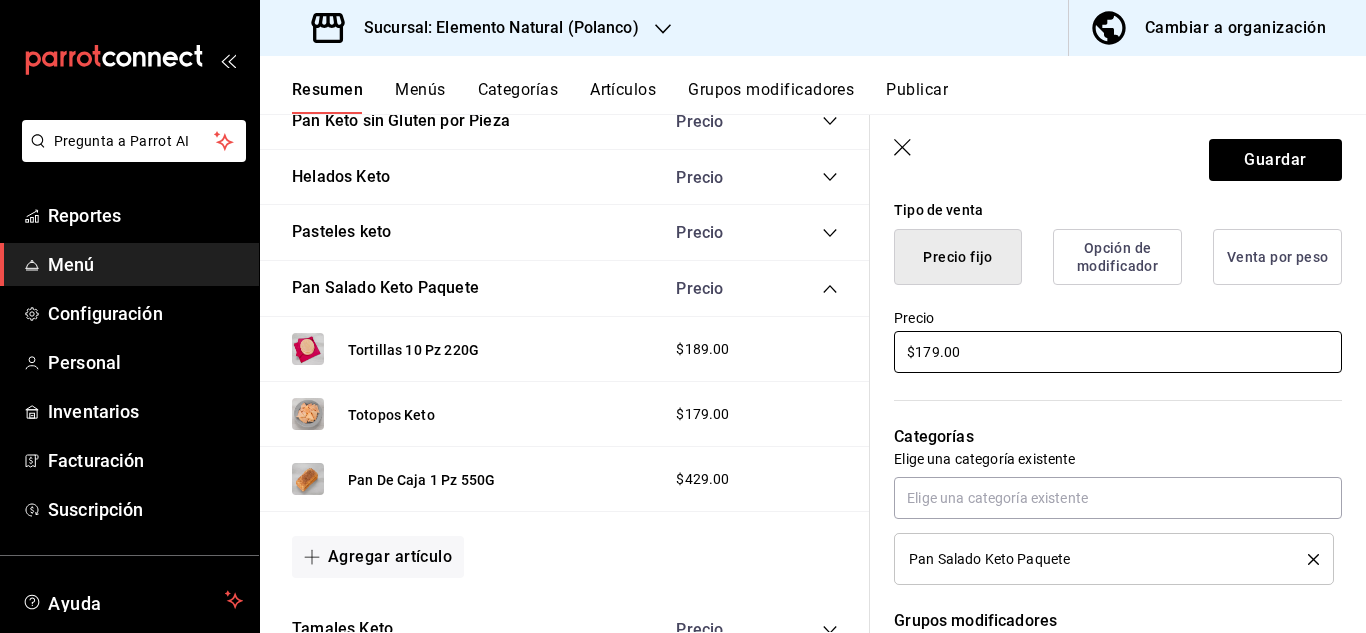 click on "$179.00" at bounding box center [1118, 352] 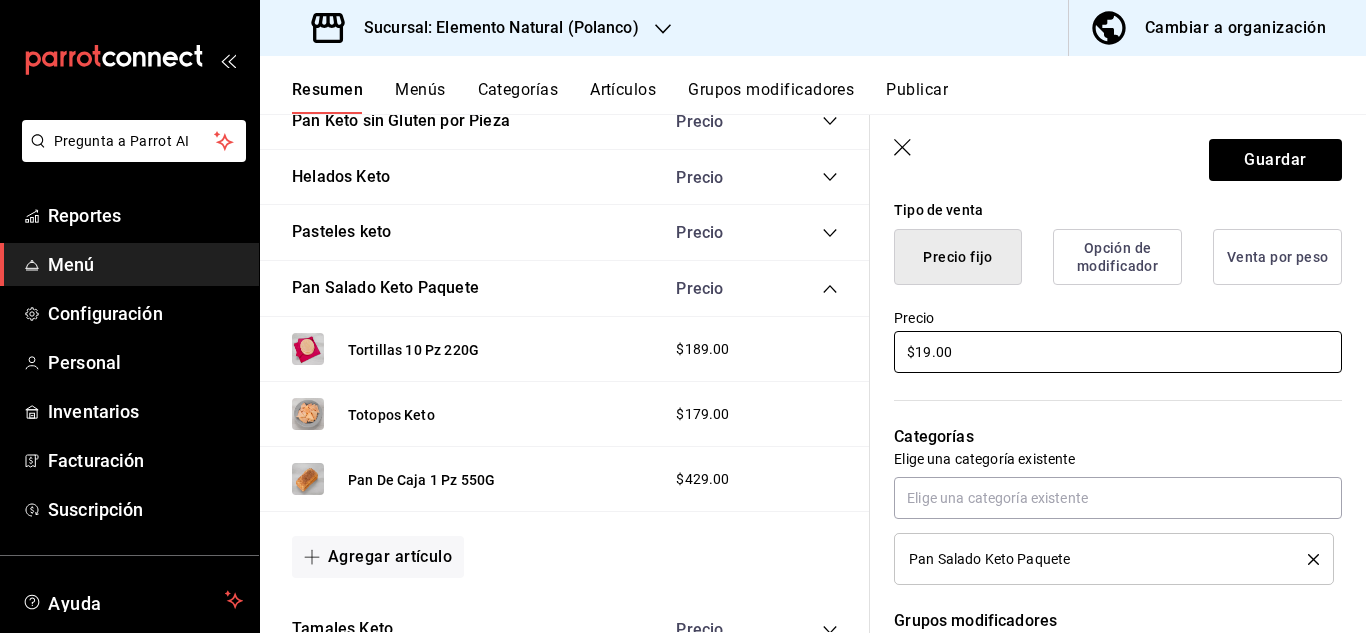 type on "x" 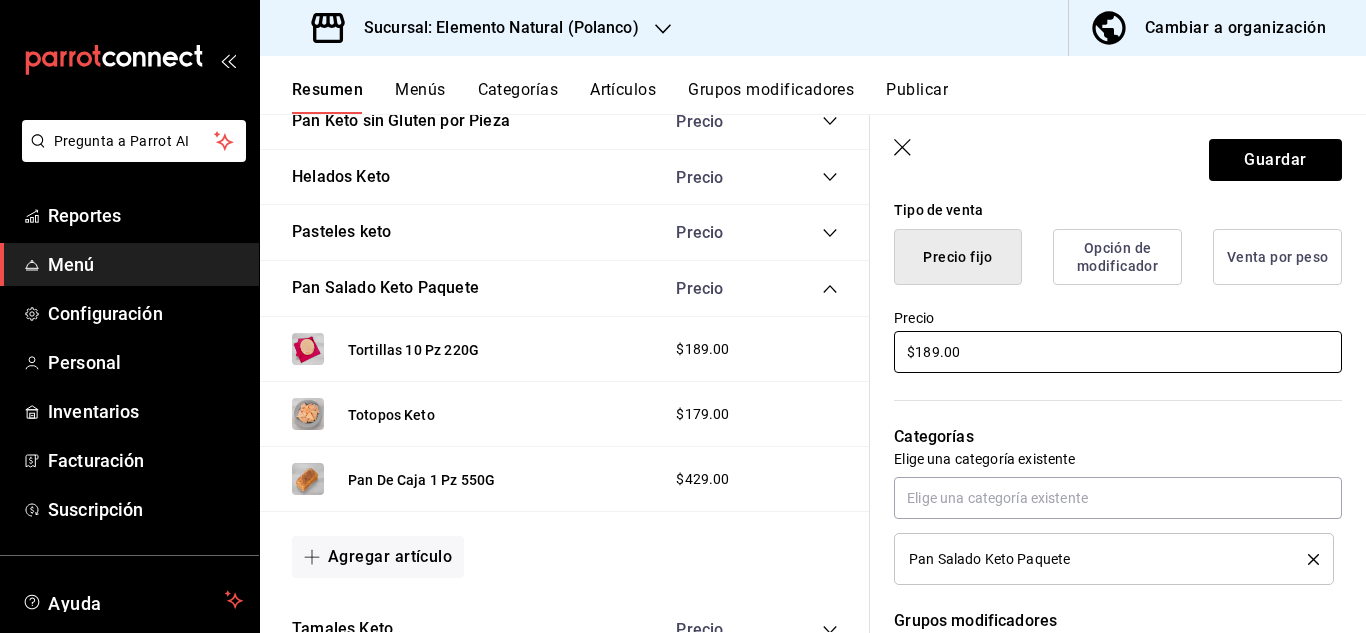 type on "x" 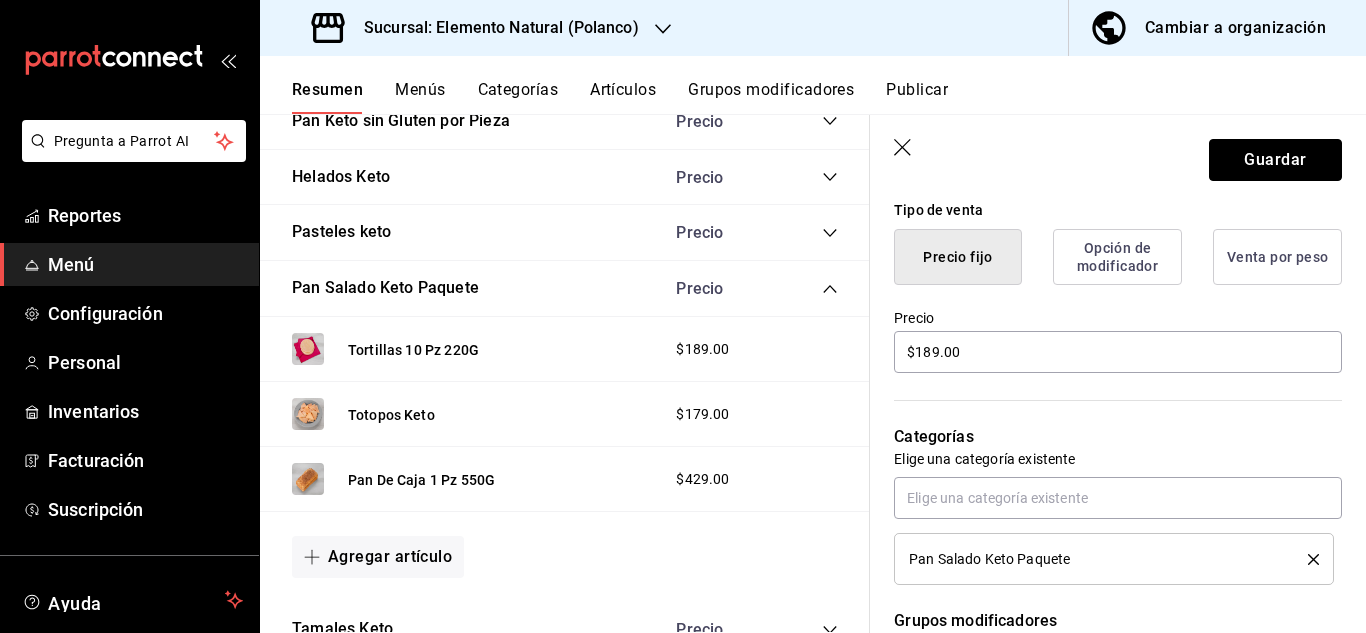 click on "Guardar" at bounding box center (1275, 160) 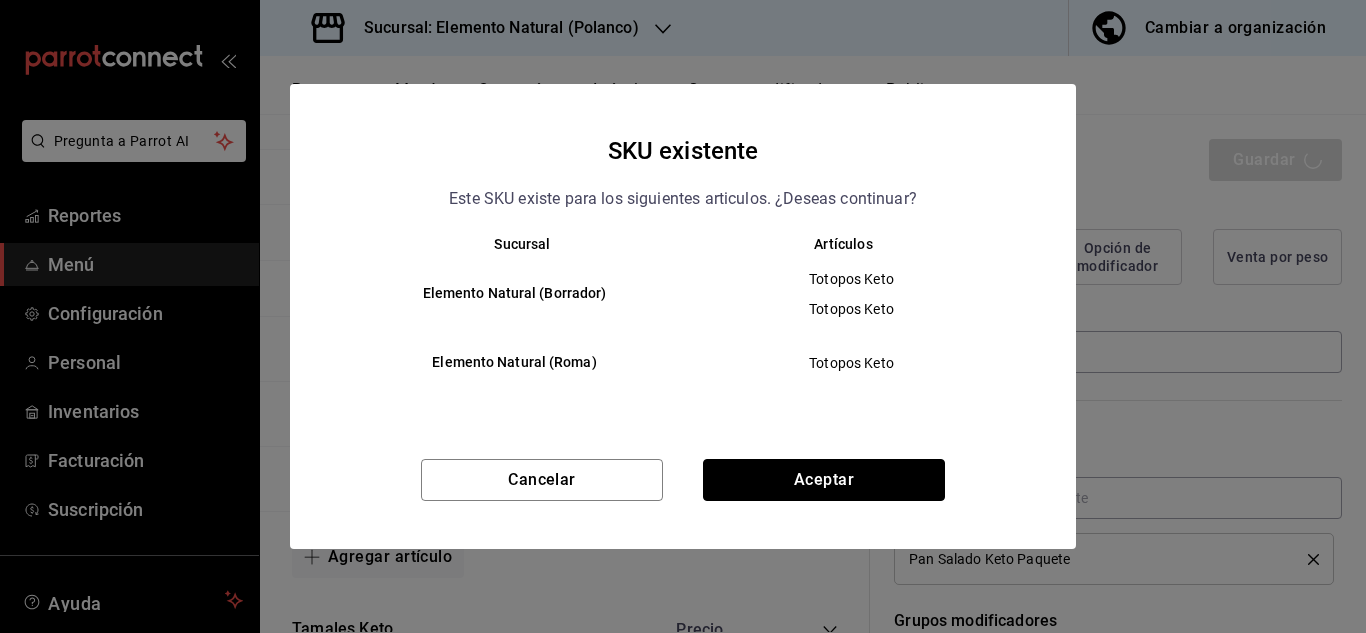 click on "Aceptar" at bounding box center (824, 480) 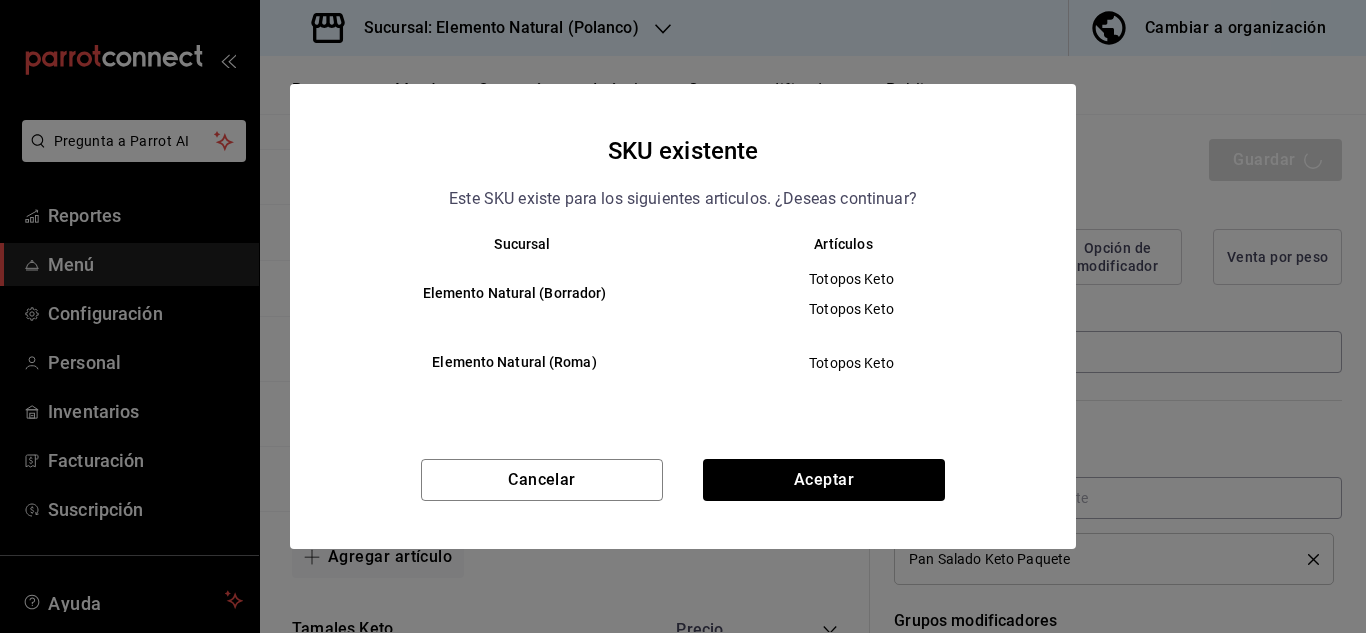 type on "x" 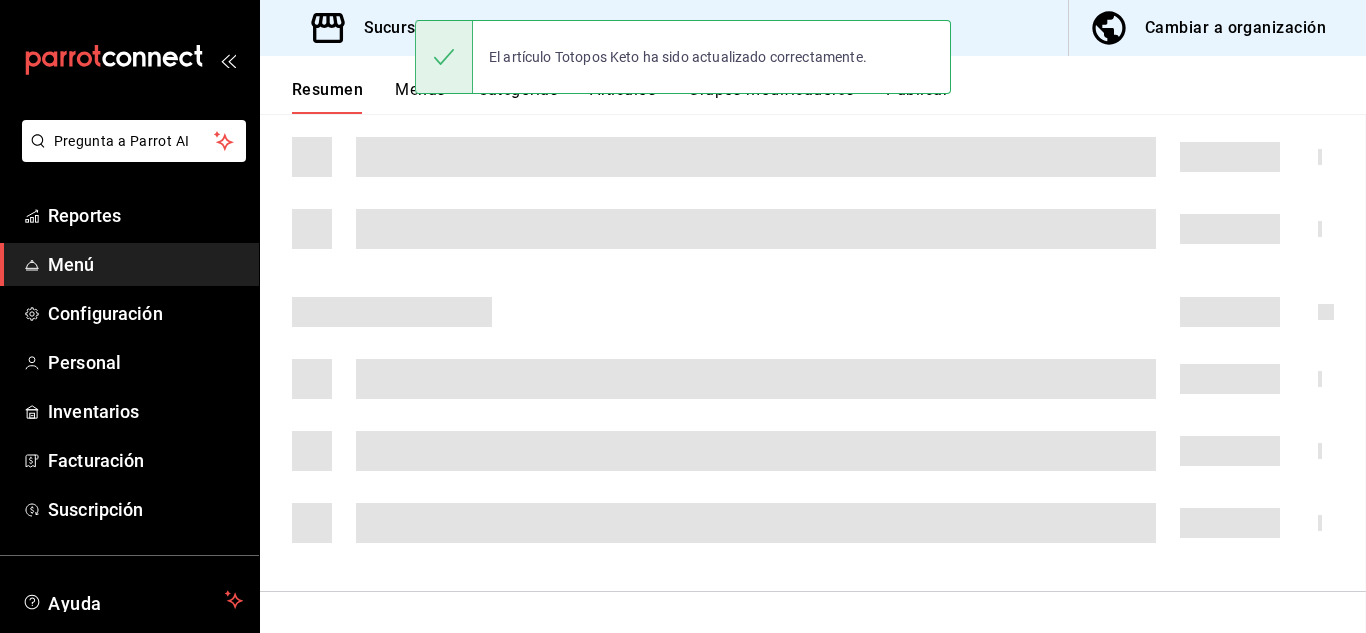 scroll, scrollTop: 0, scrollLeft: 0, axis: both 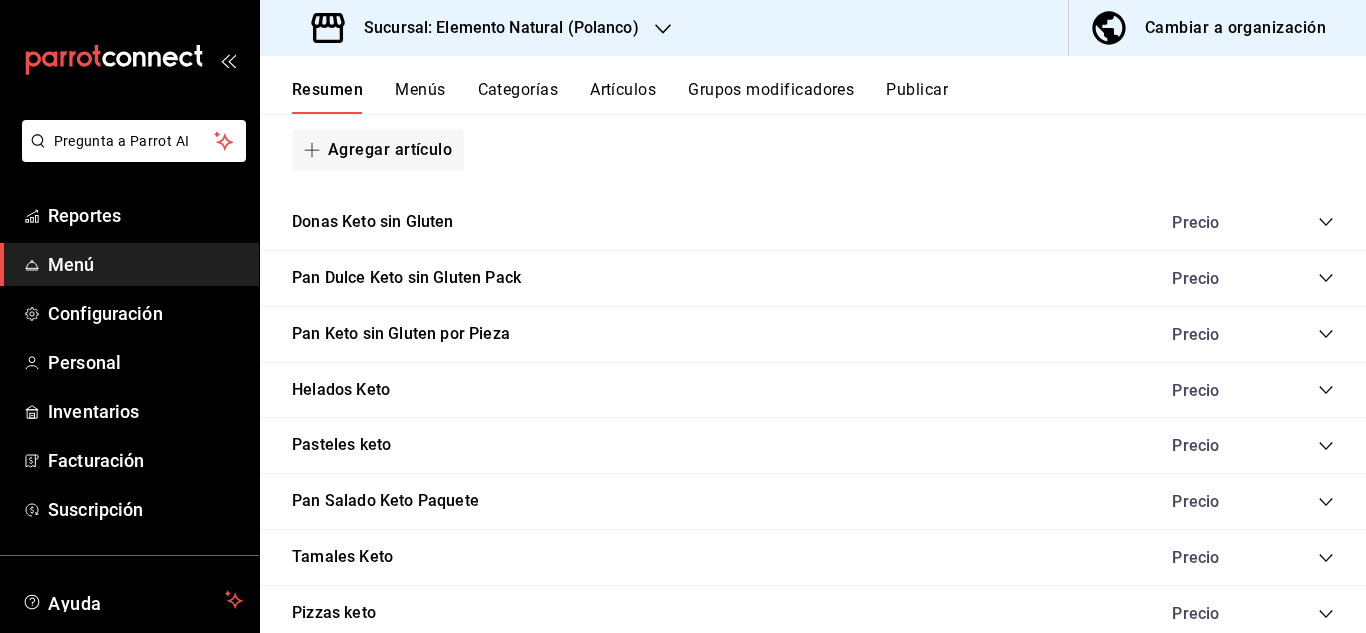 click 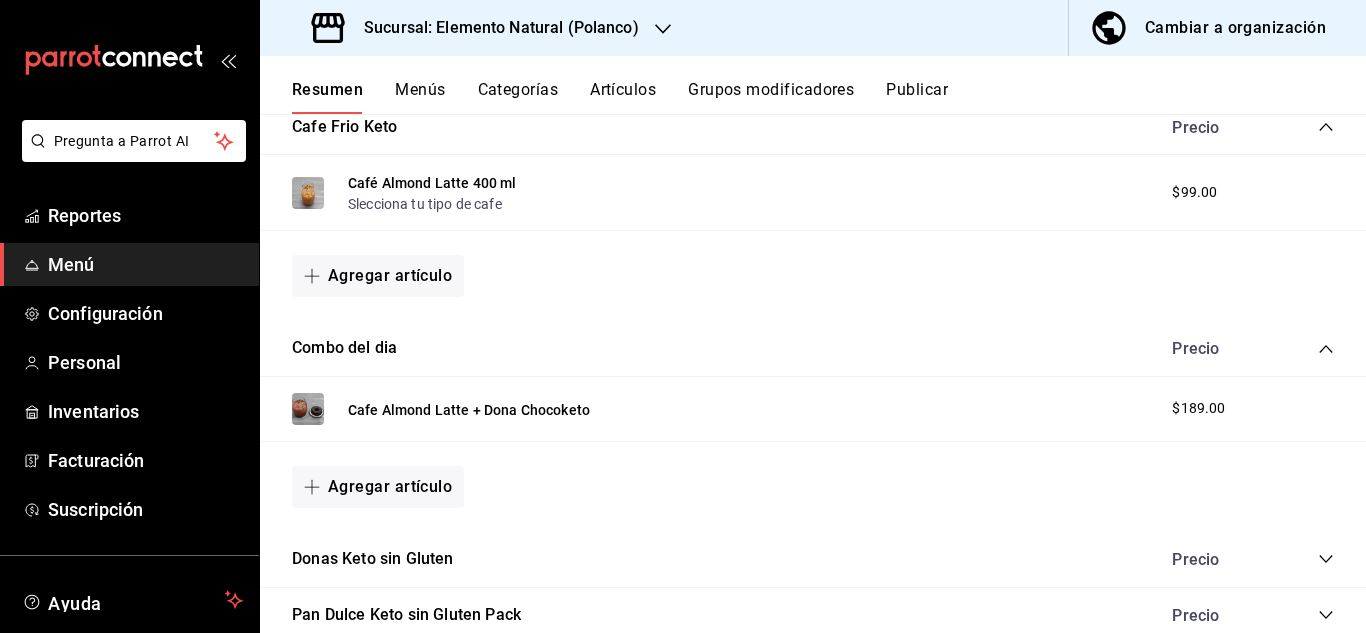scroll, scrollTop: 0, scrollLeft: 0, axis: both 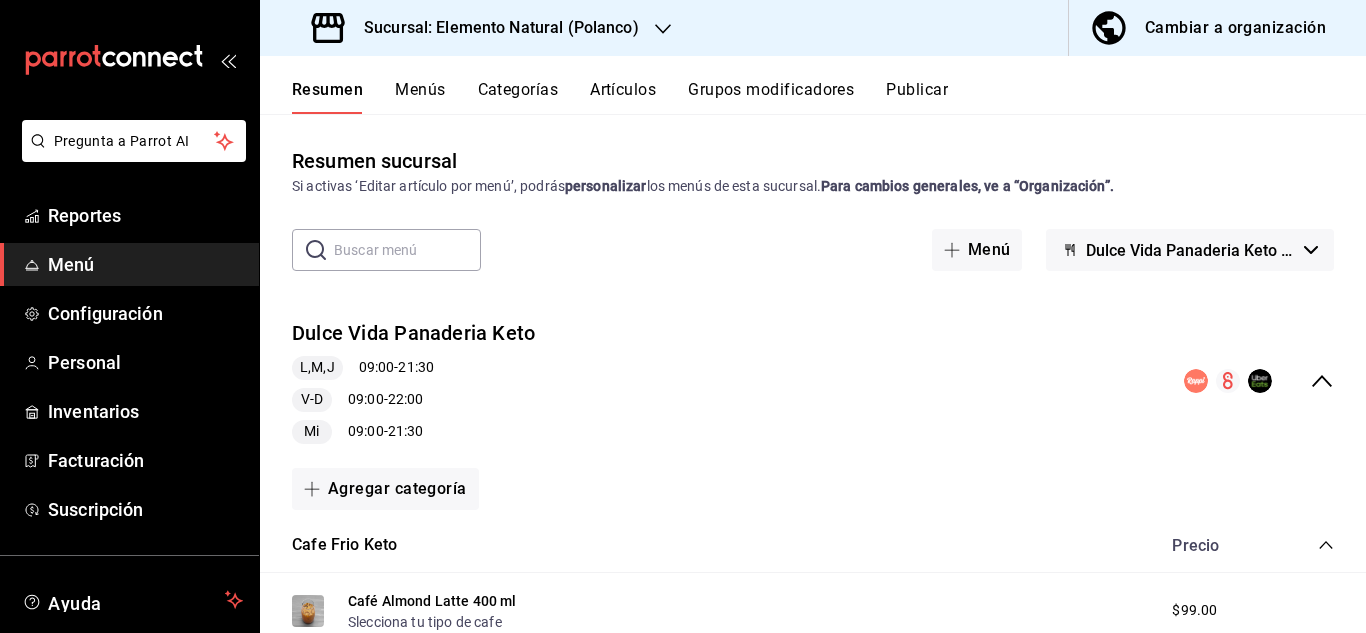 click on "Publicar" at bounding box center [917, 97] 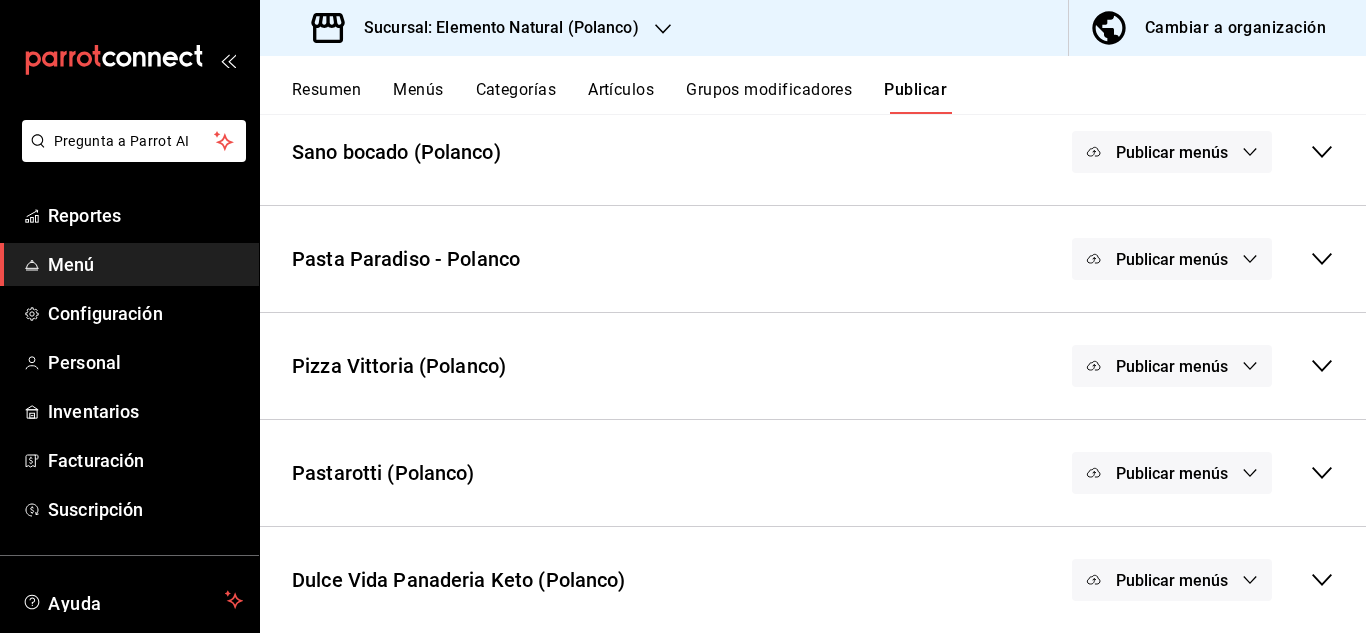 scroll, scrollTop: 684, scrollLeft: 0, axis: vertical 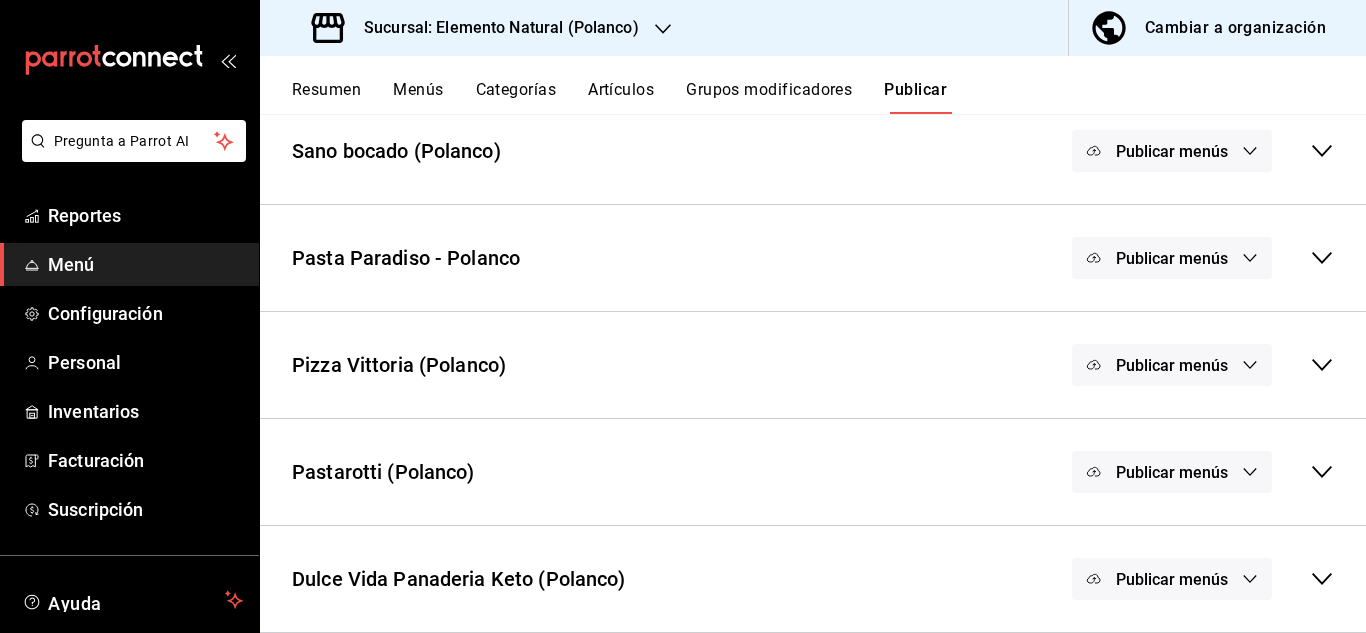 click 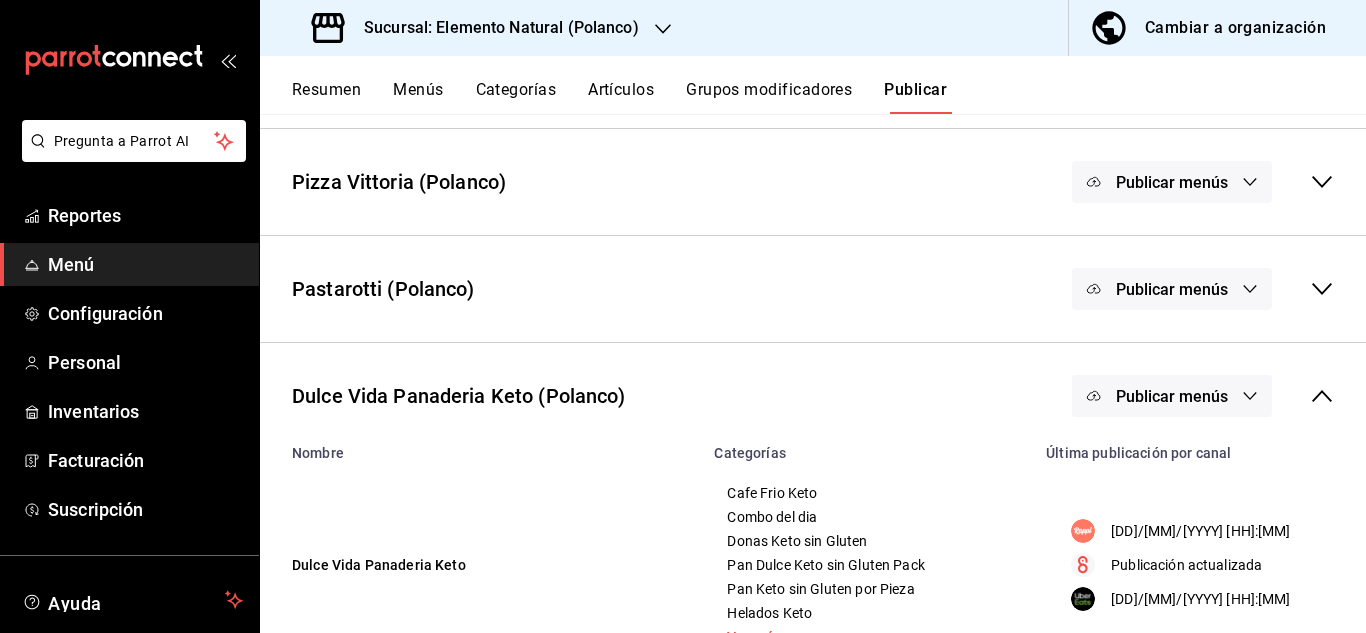 scroll, scrollTop: 937, scrollLeft: 0, axis: vertical 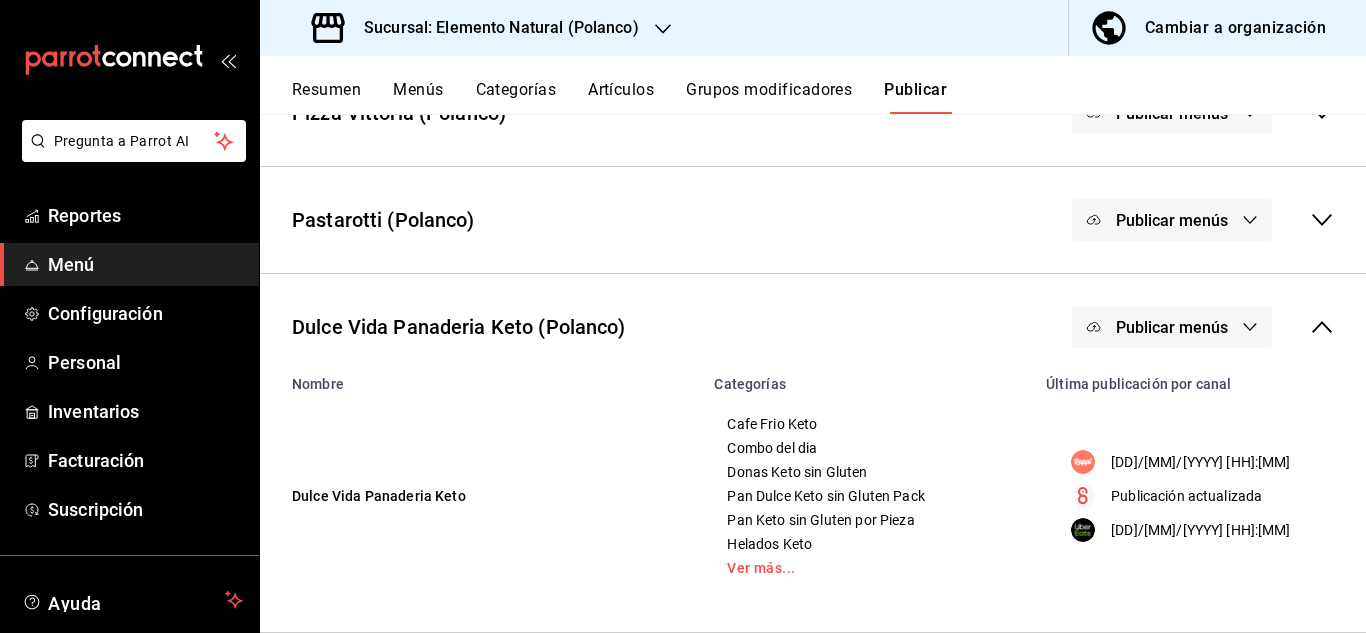 click 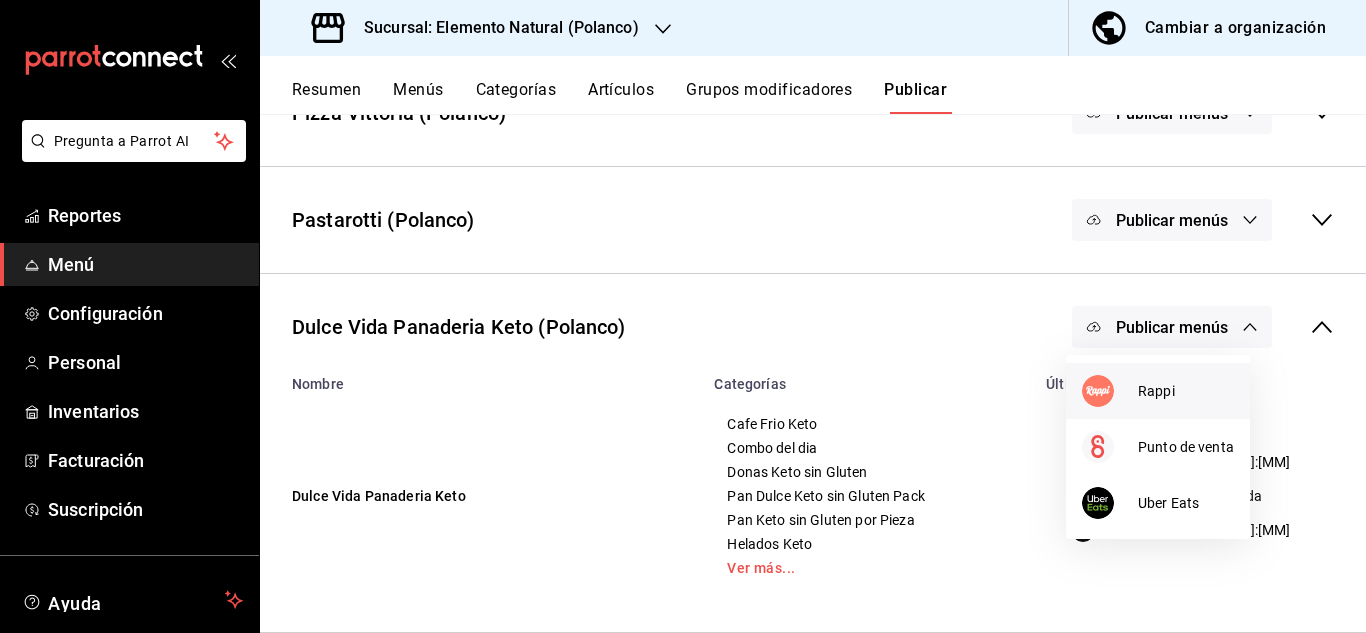 click on "Rappi" at bounding box center (1186, 391) 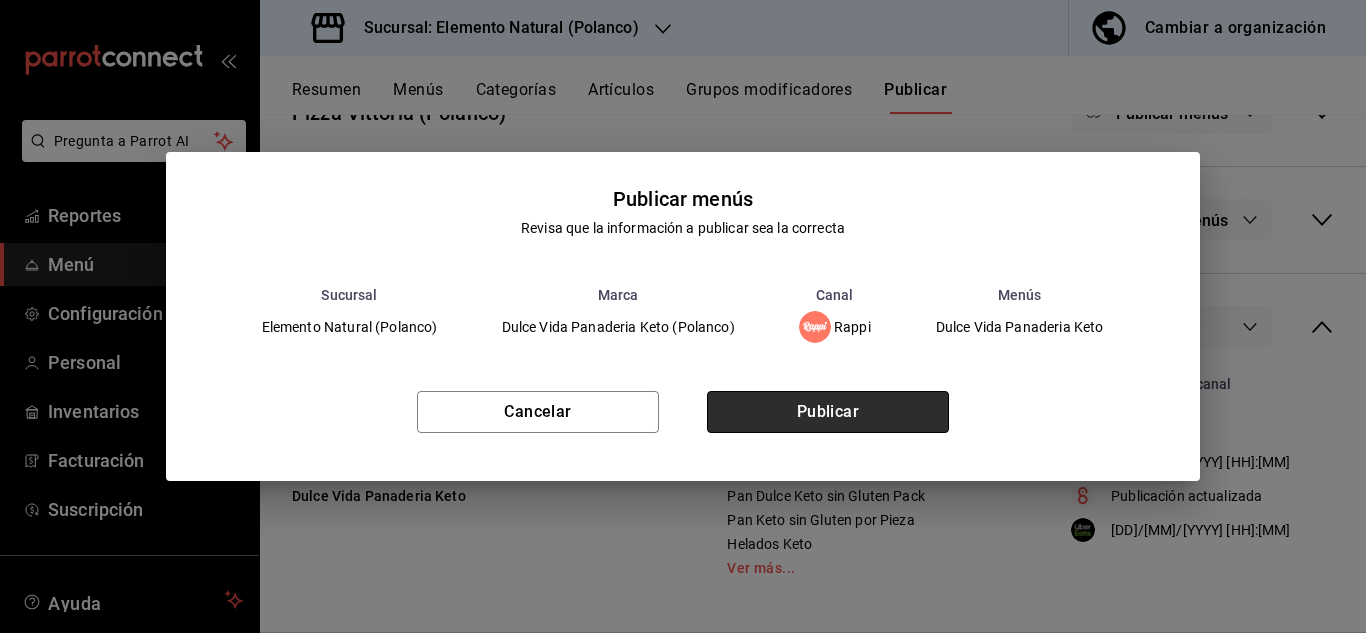 click on "Publicar" at bounding box center (828, 412) 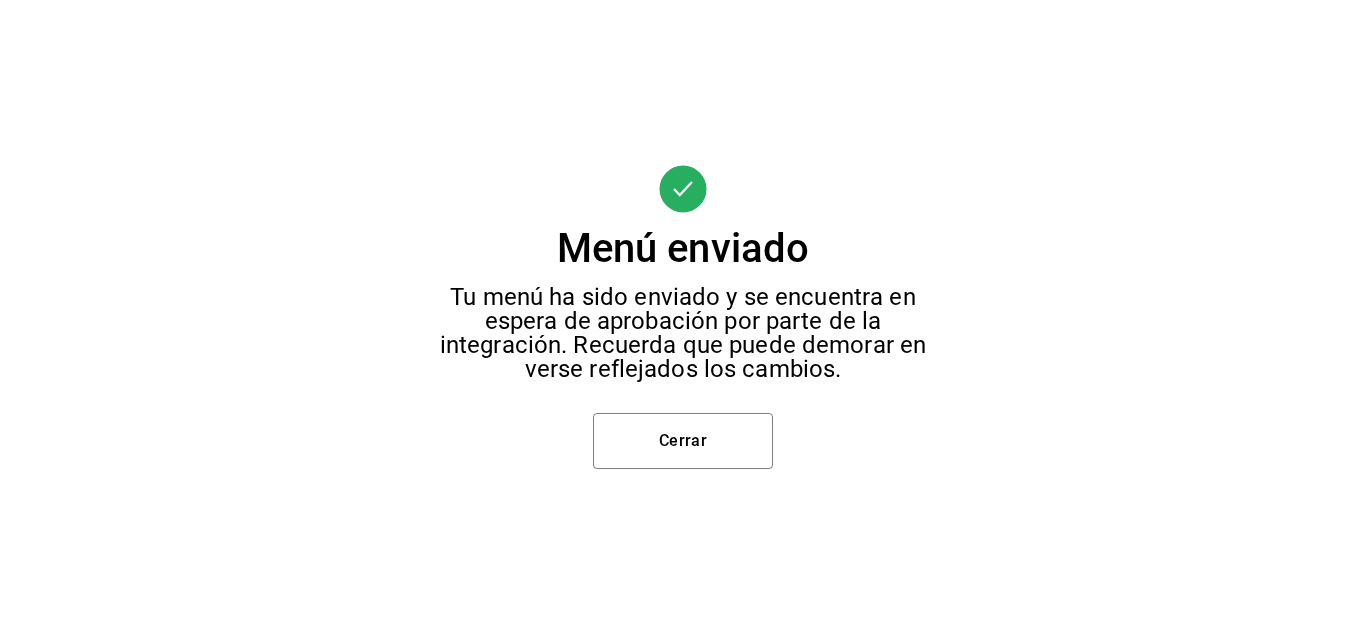 scroll, scrollTop: 457, scrollLeft: 0, axis: vertical 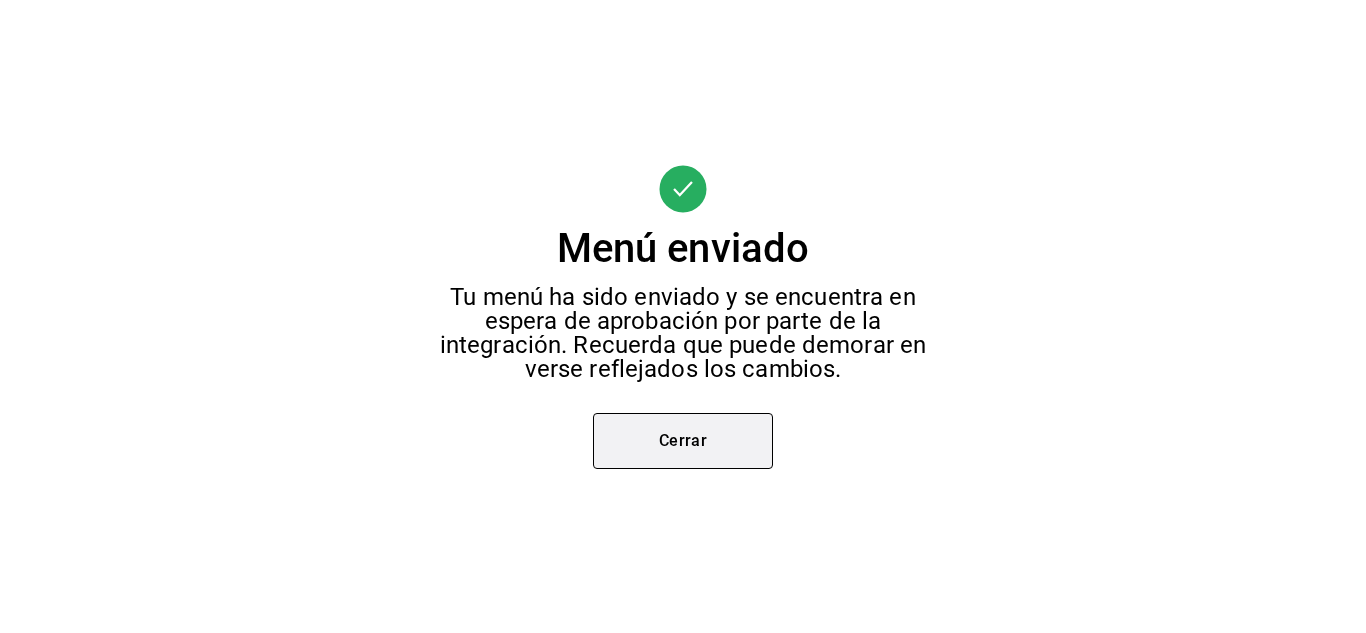 click on "Cerrar" at bounding box center [683, 441] 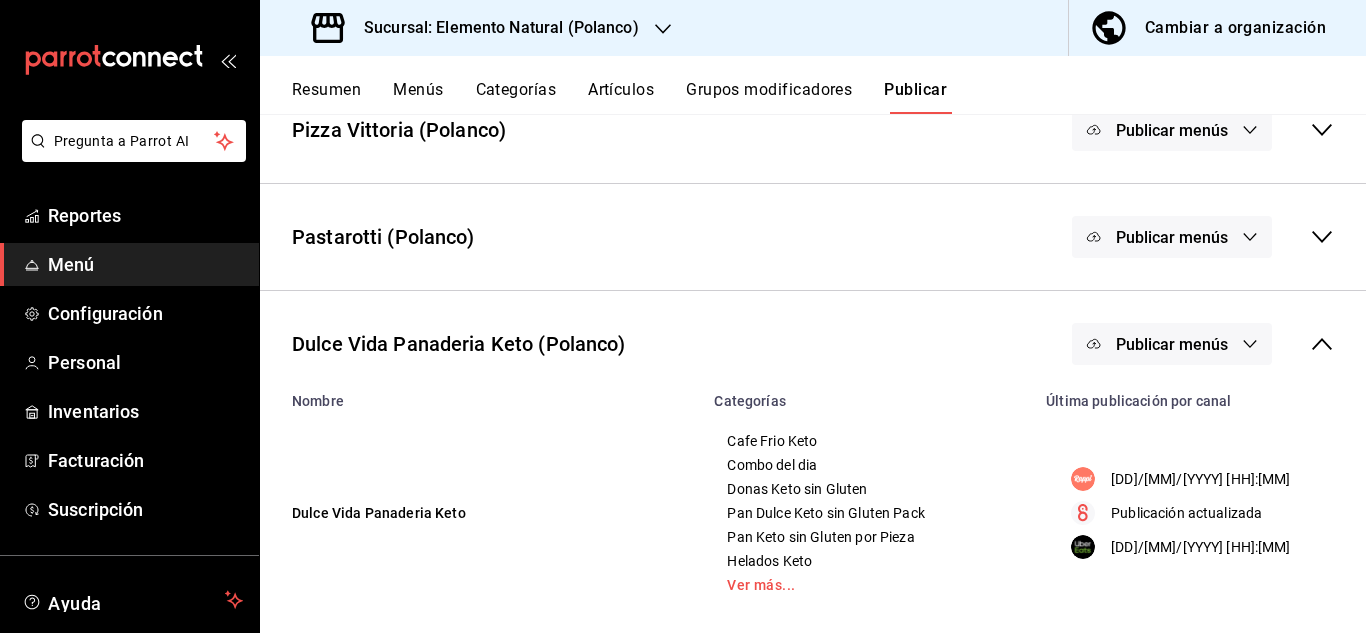 scroll, scrollTop: 475, scrollLeft: 0, axis: vertical 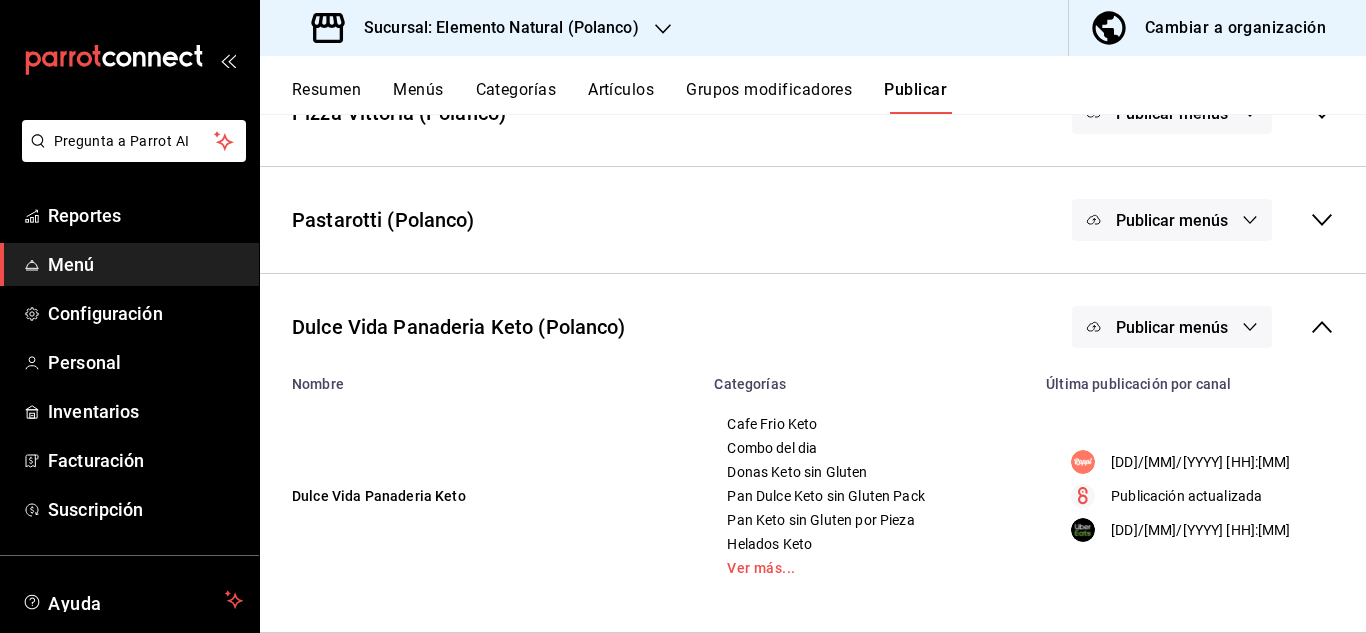 click 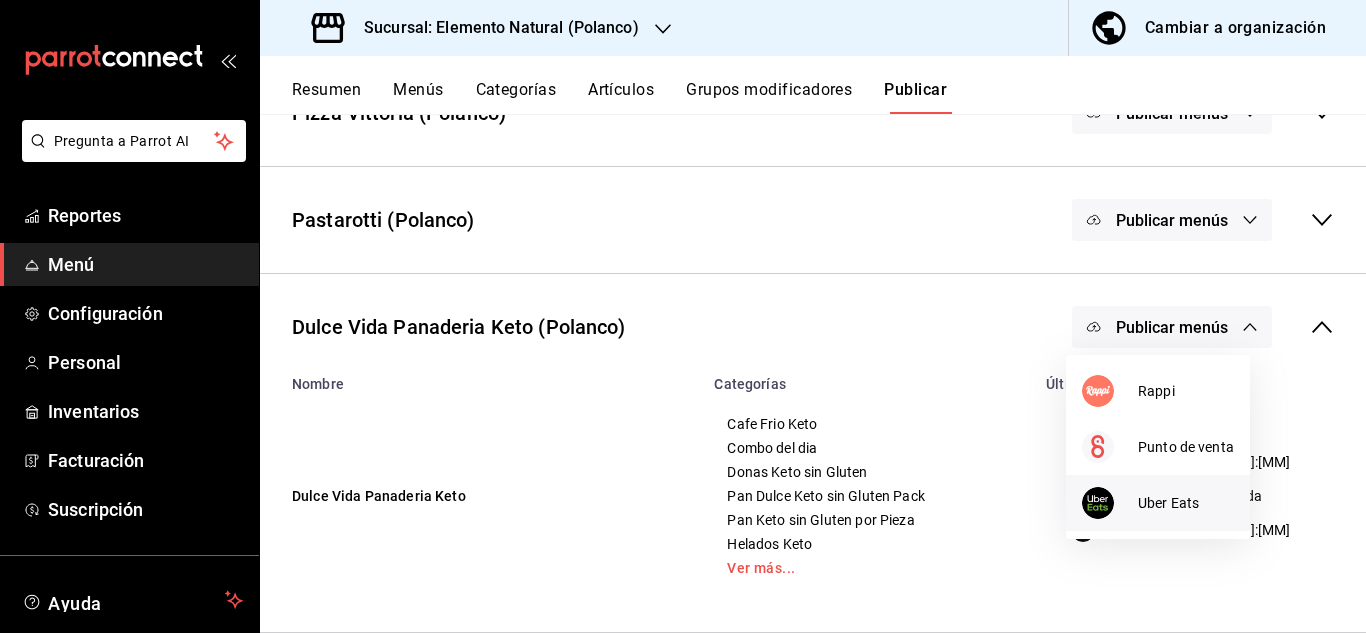 click on "Uber Eats" at bounding box center [1186, 503] 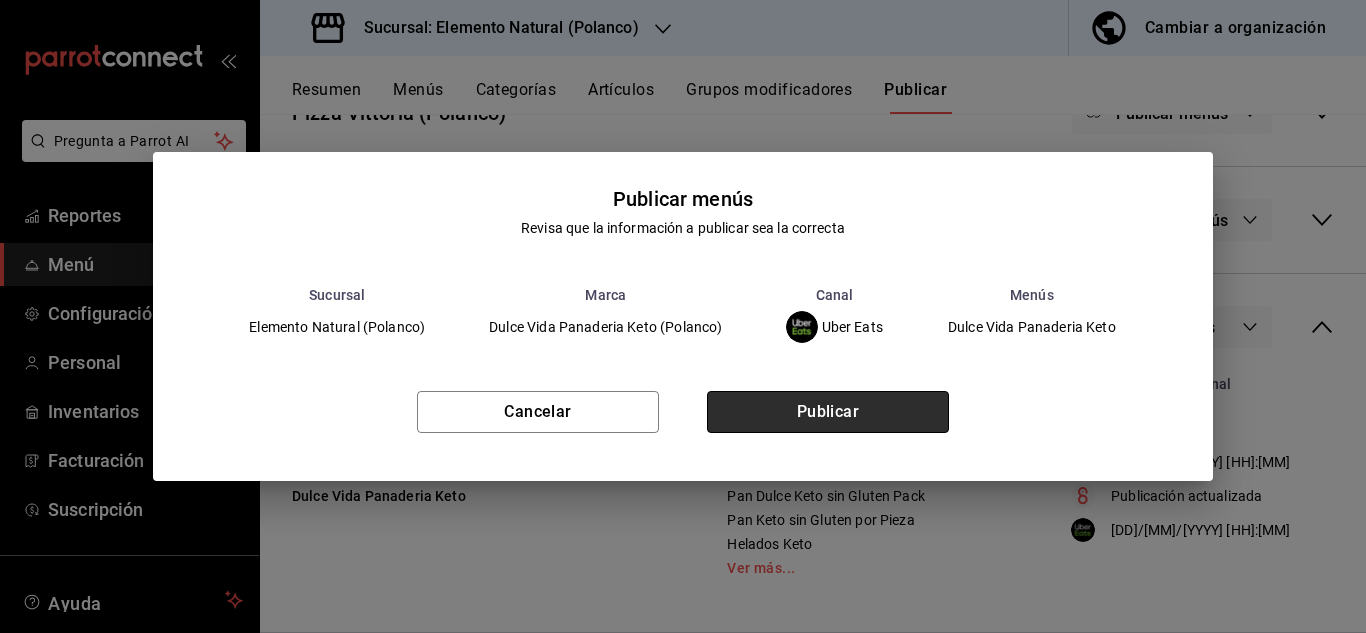 click on "Publicar" at bounding box center [828, 412] 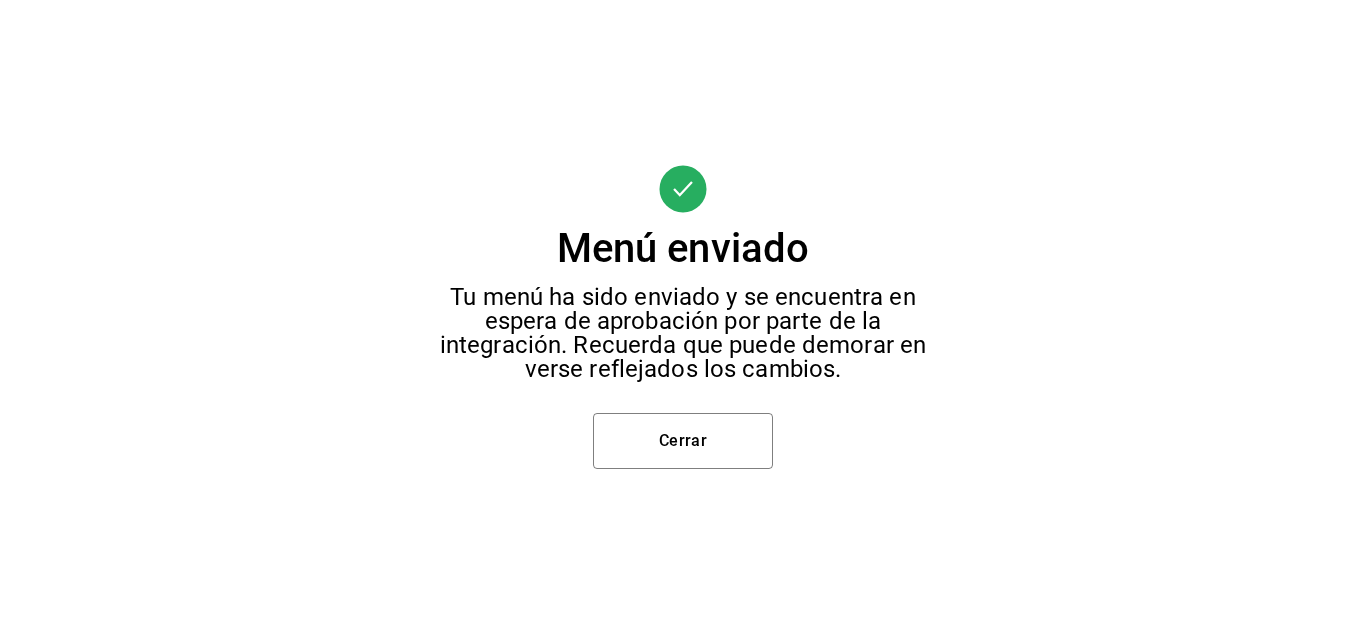 scroll, scrollTop: 144, scrollLeft: 0, axis: vertical 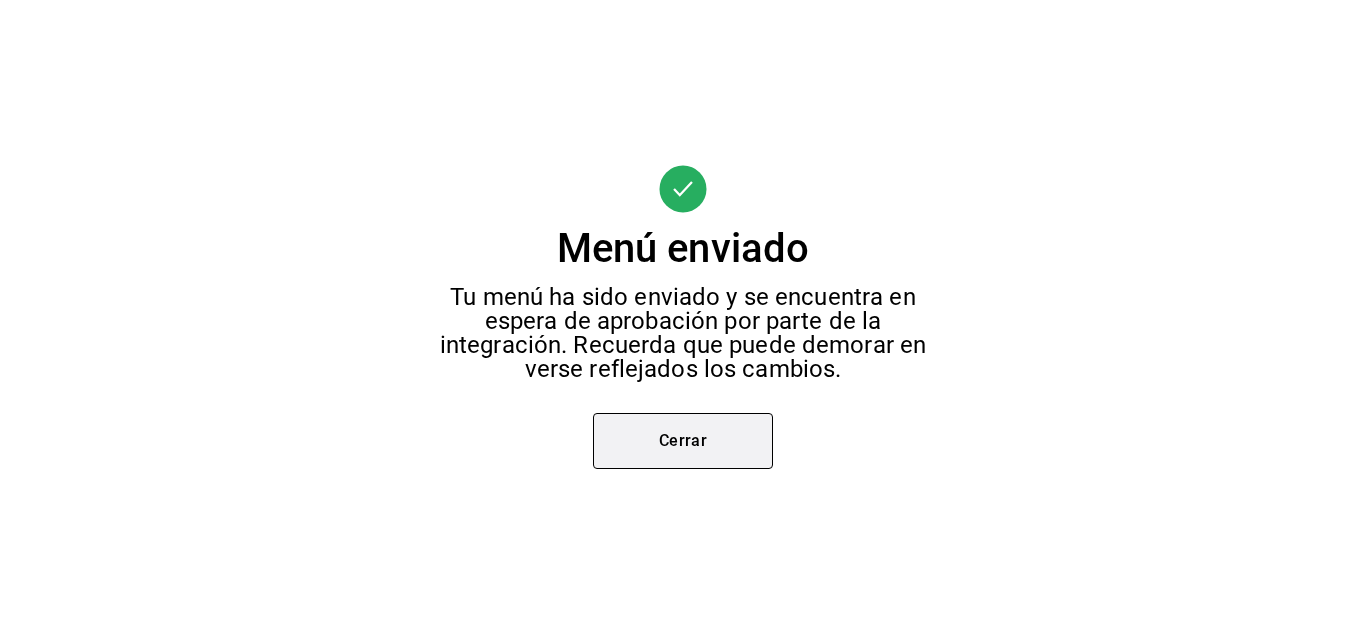 click on "Cerrar" at bounding box center (683, 441) 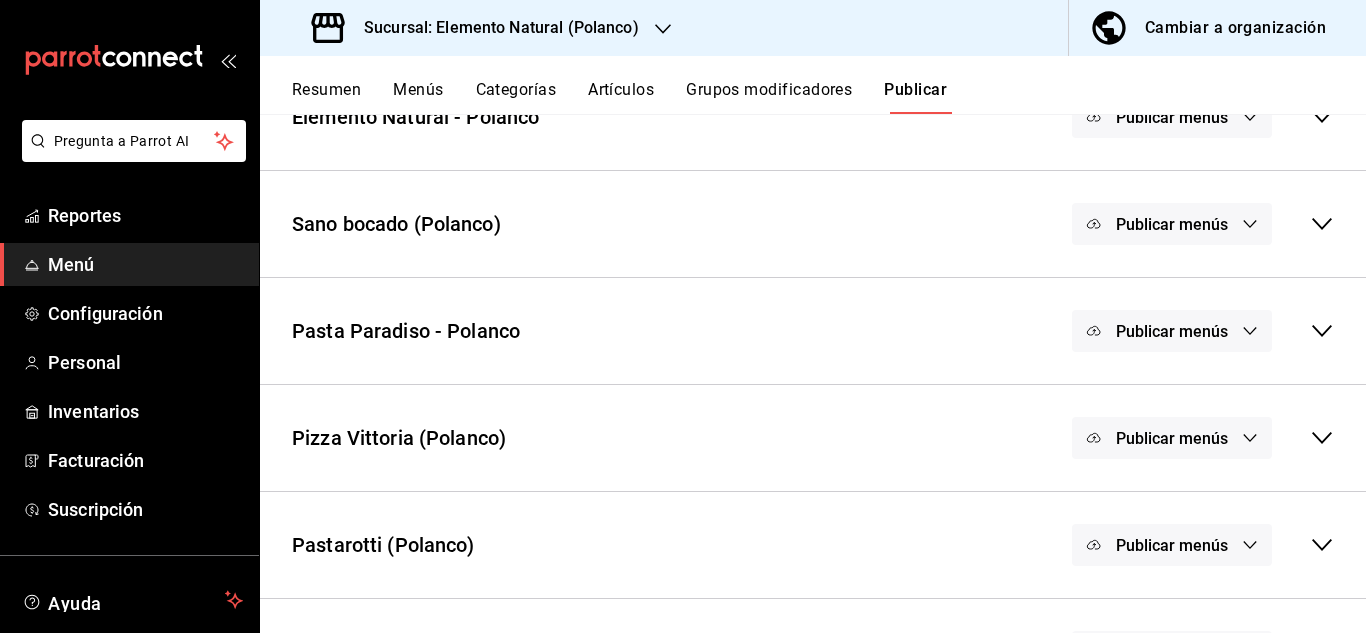 scroll, scrollTop: 0, scrollLeft: 0, axis: both 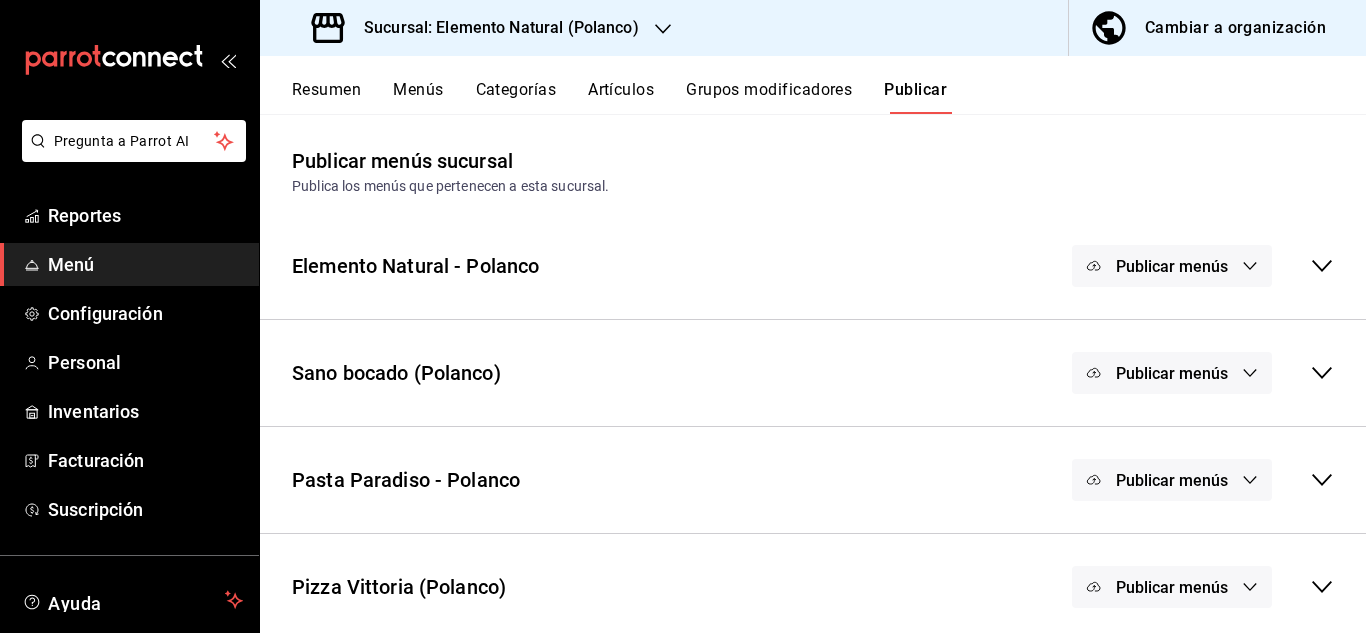 click 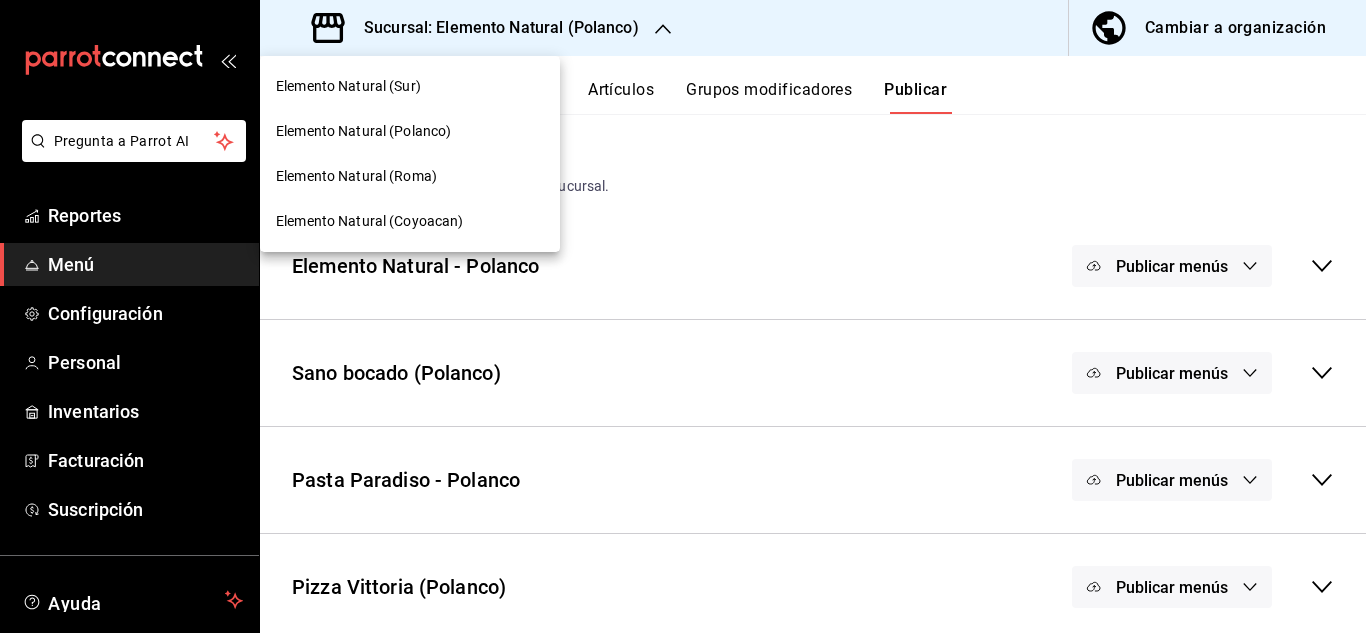 click on "Elemento Natural (Roma)" at bounding box center [356, 176] 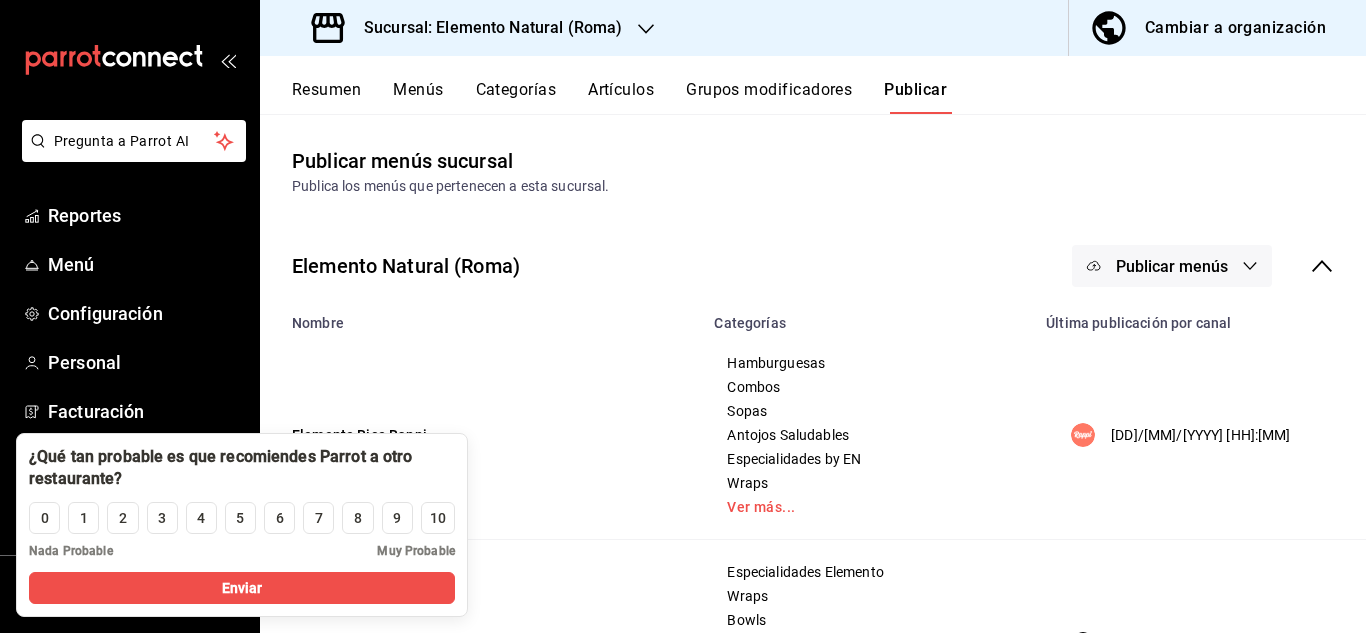 click on "Resumen" at bounding box center [326, 97] 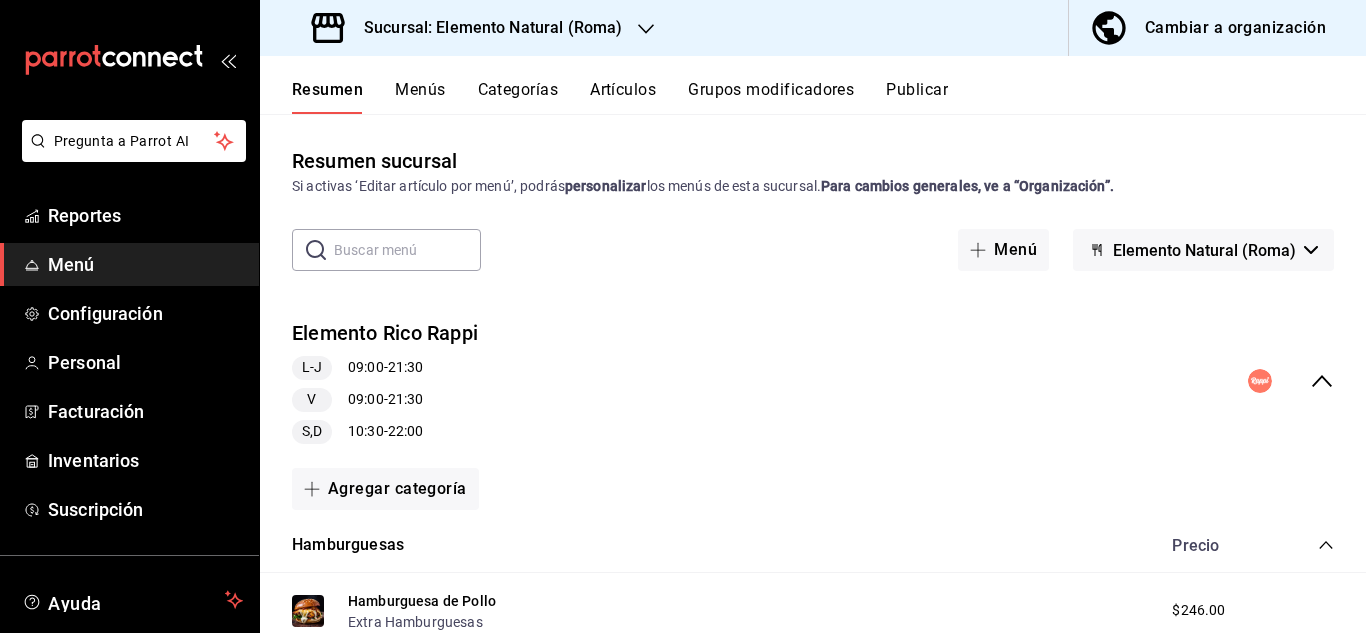 click 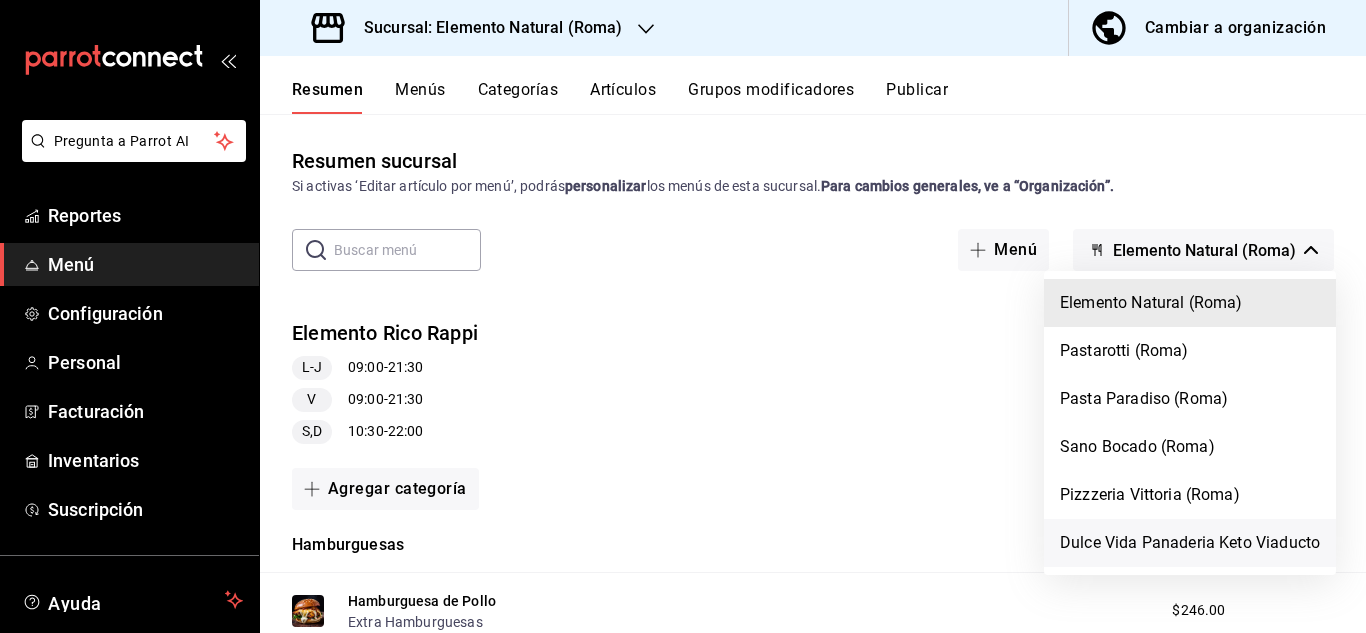 click on "Dulce Vida Panaderia Keto Viaducto" at bounding box center (1190, 543) 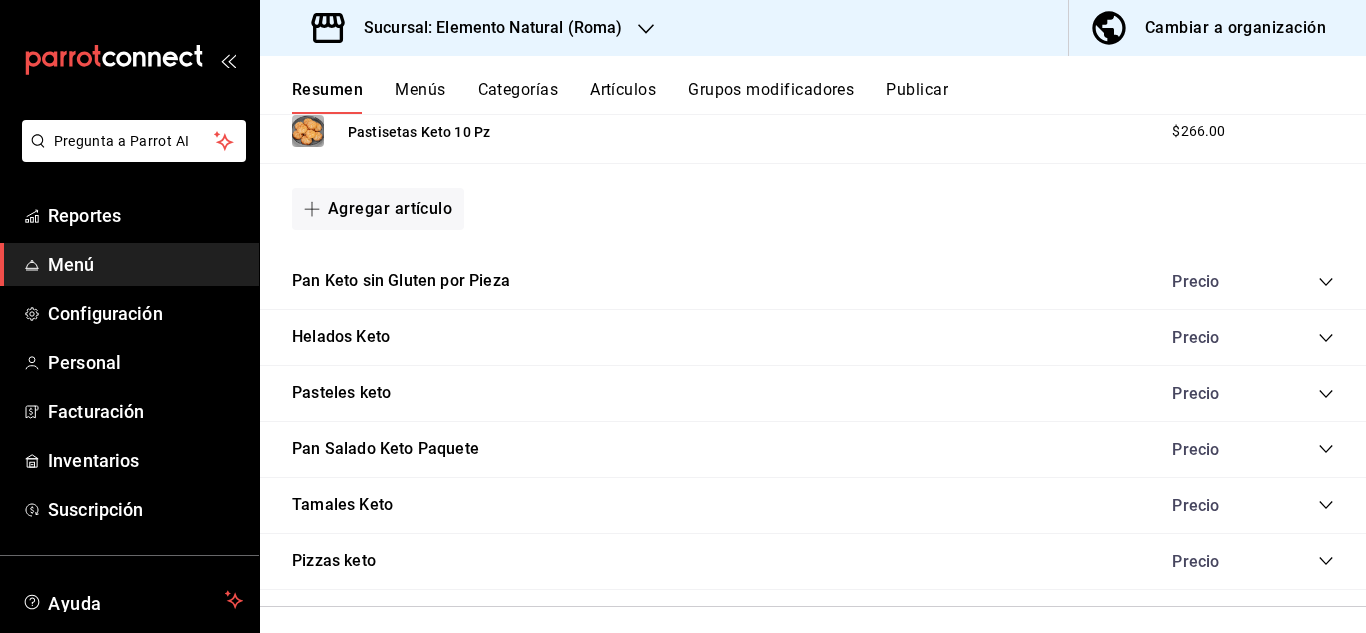 scroll, scrollTop: 1610, scrollLeft: 0, axis: vertical 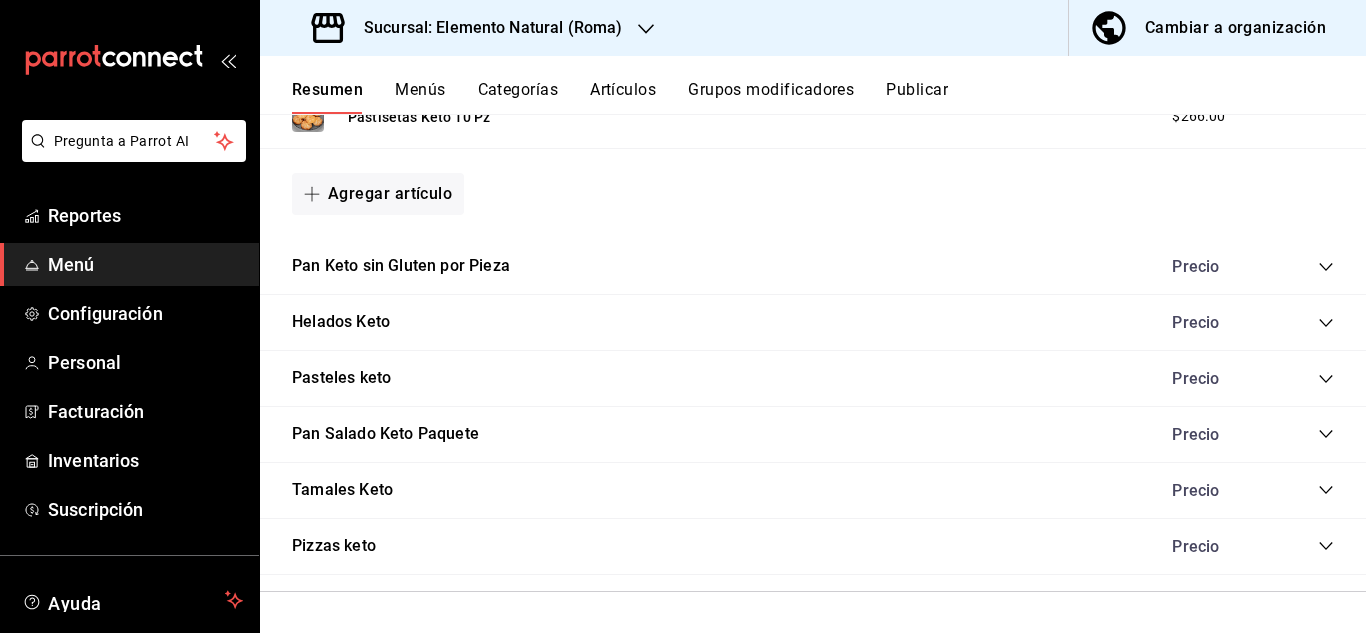 click 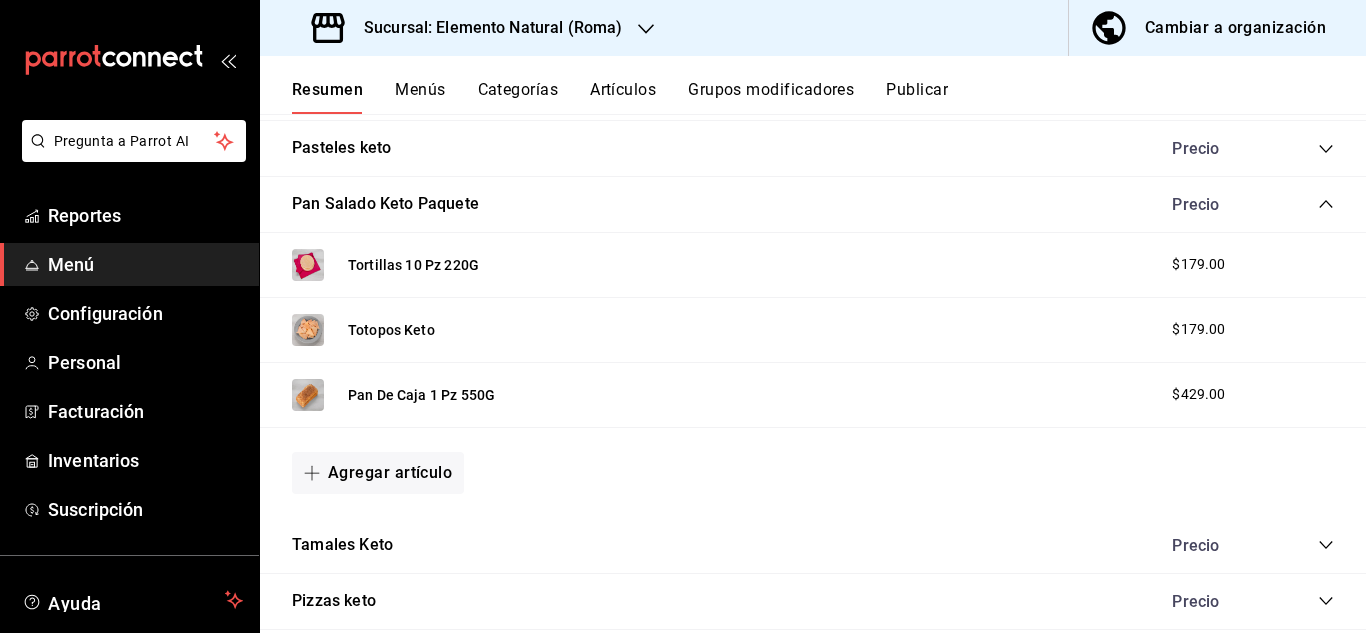 scroll, scrollTop: 1845, scrollLeft: 0, axis: vertical 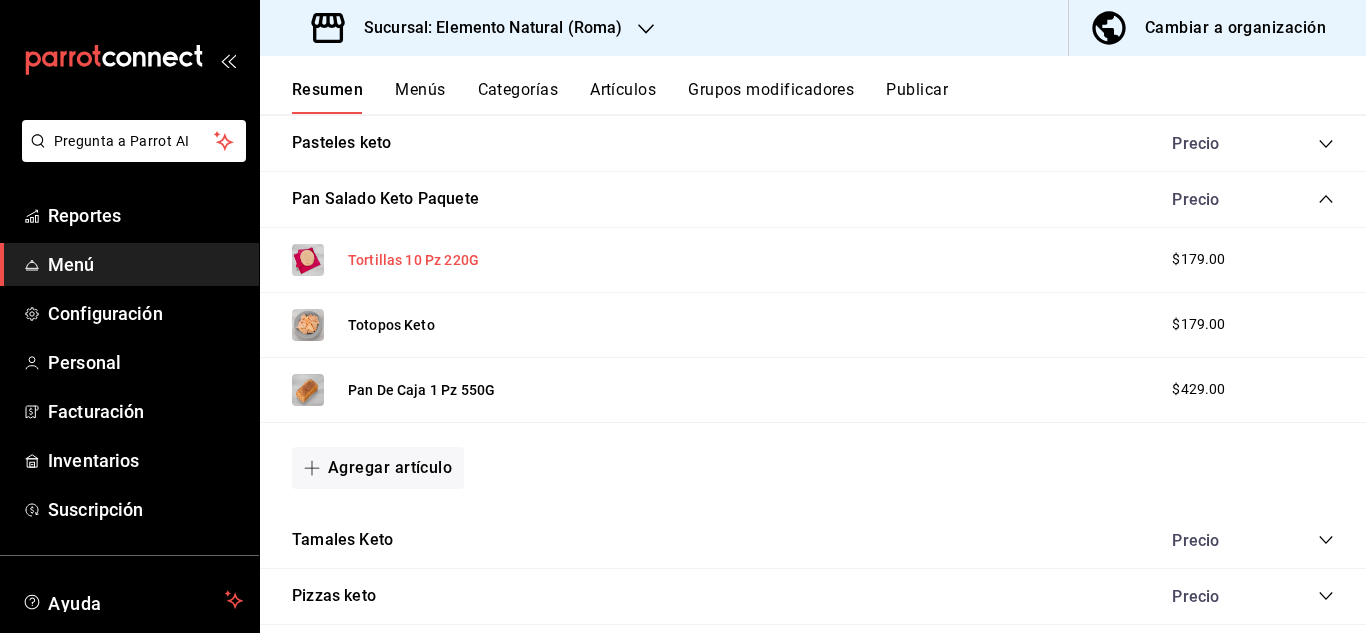 click on "Tortillas 10 Pz 220G" at bounding box center (413, 260) 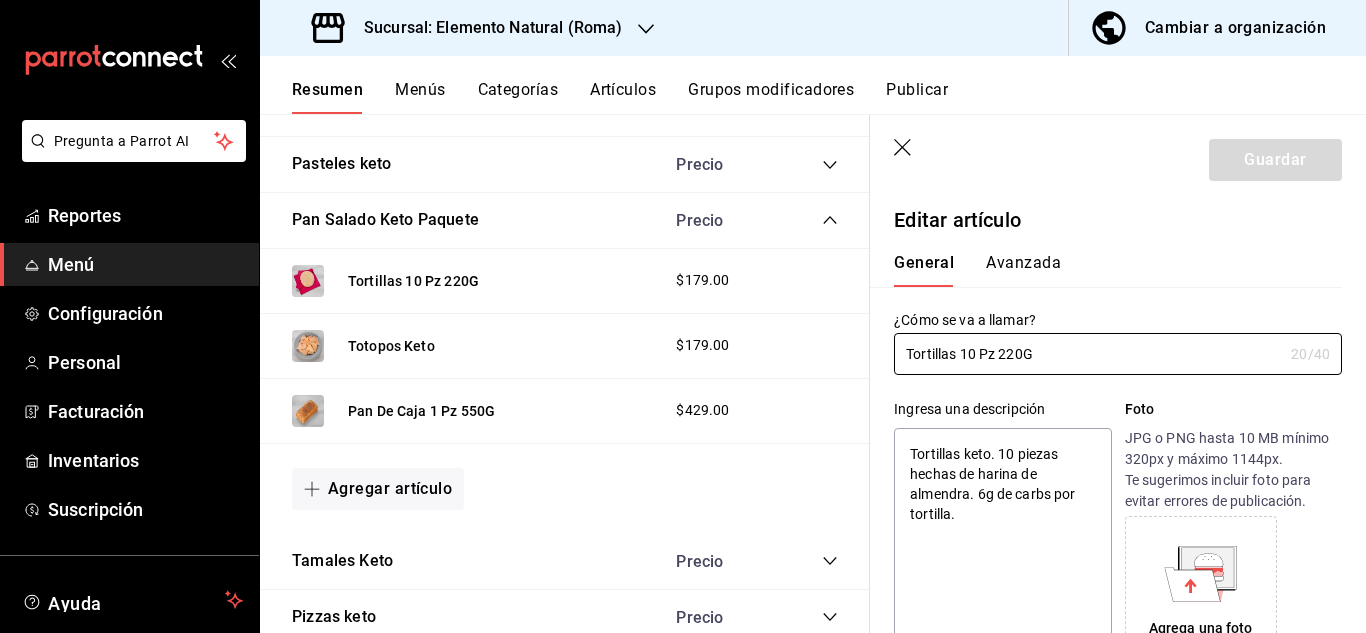 type on "x" 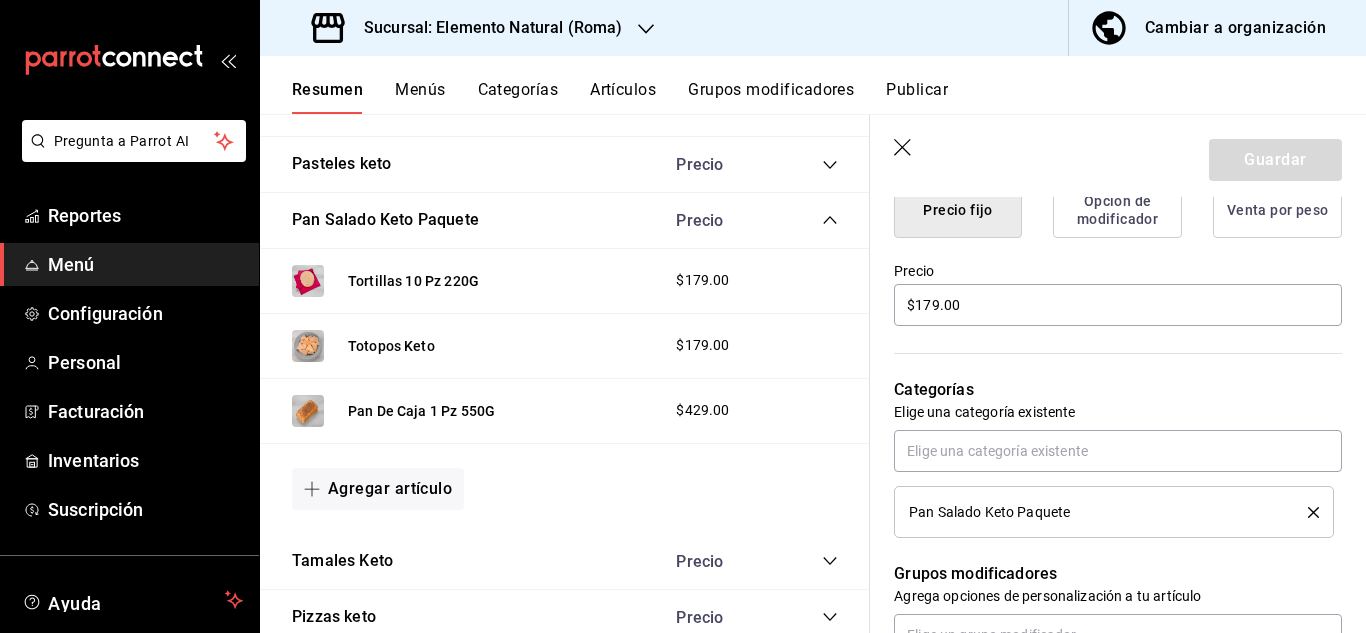 scroll, scrollTop: 532, scrollLeft: 0, axis: vertical 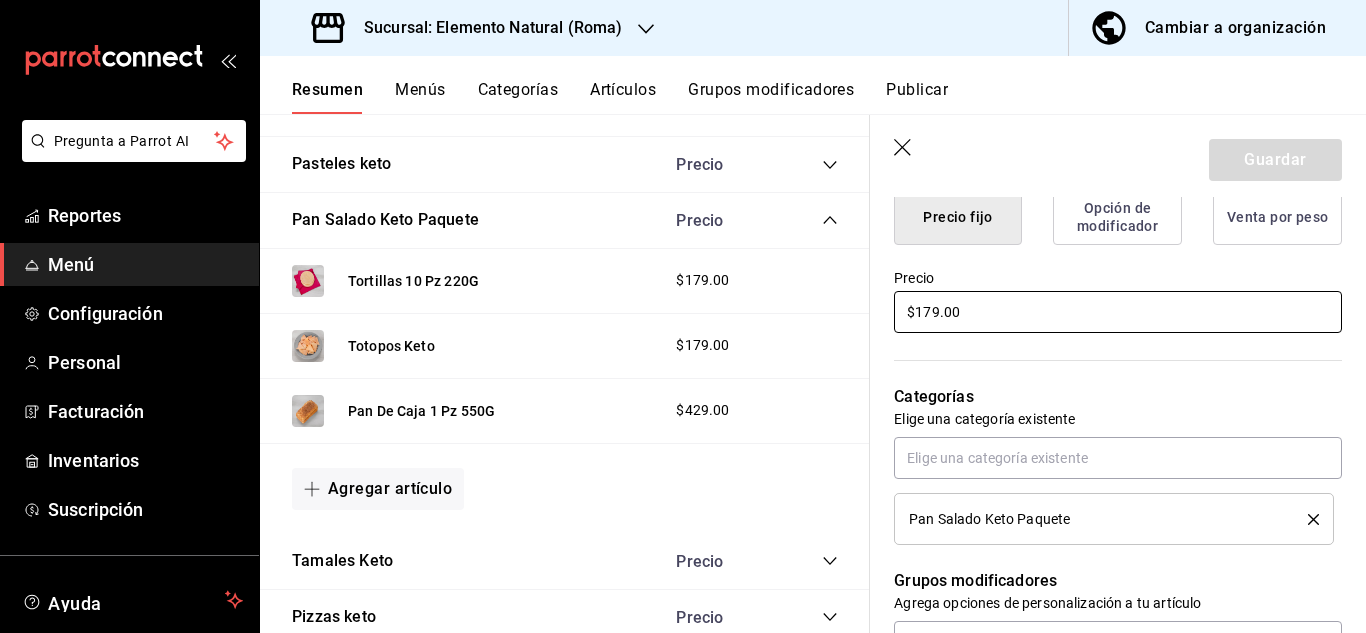 click on "$179.00" at bounding box center (1118, 312) 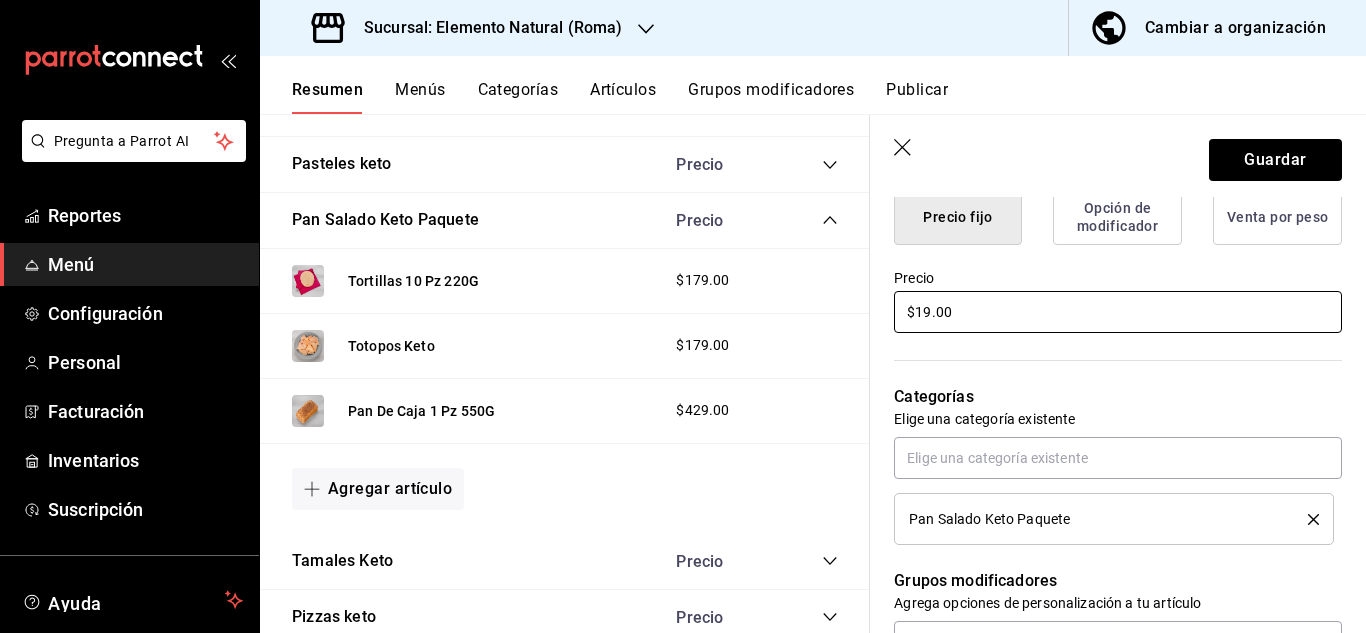 type on "x" 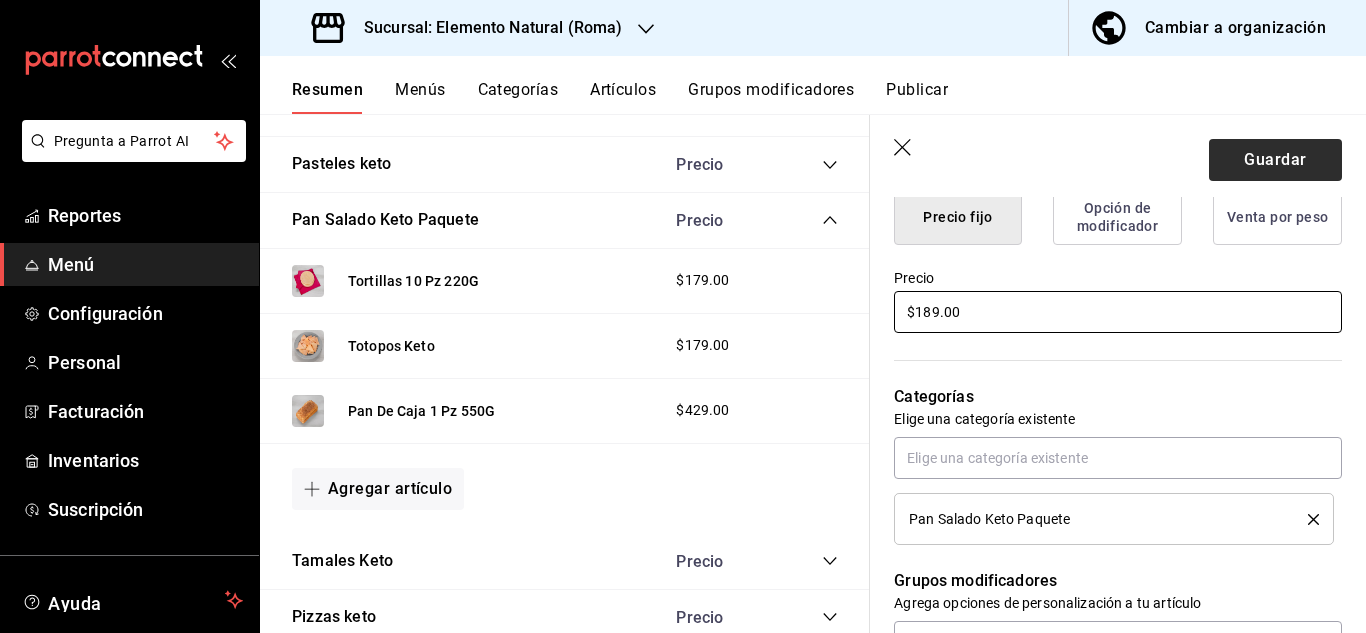 type on "$189.00" 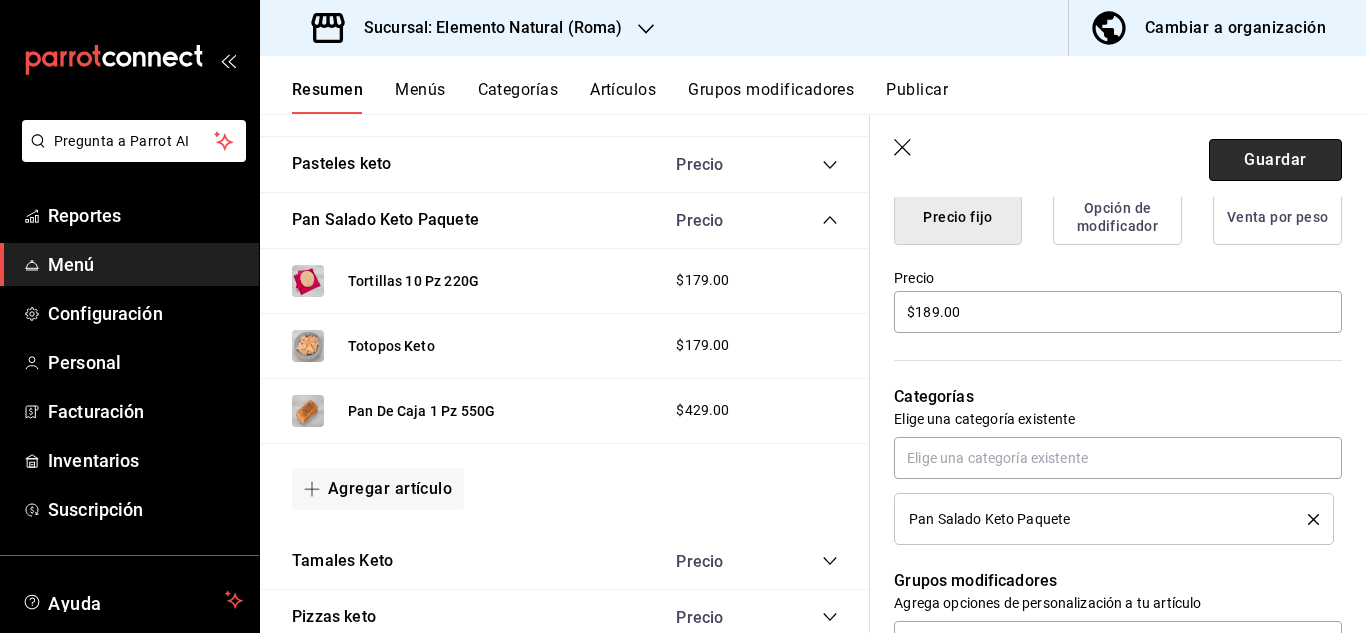 click on "Guardar" at bounding box center [1275, 160] 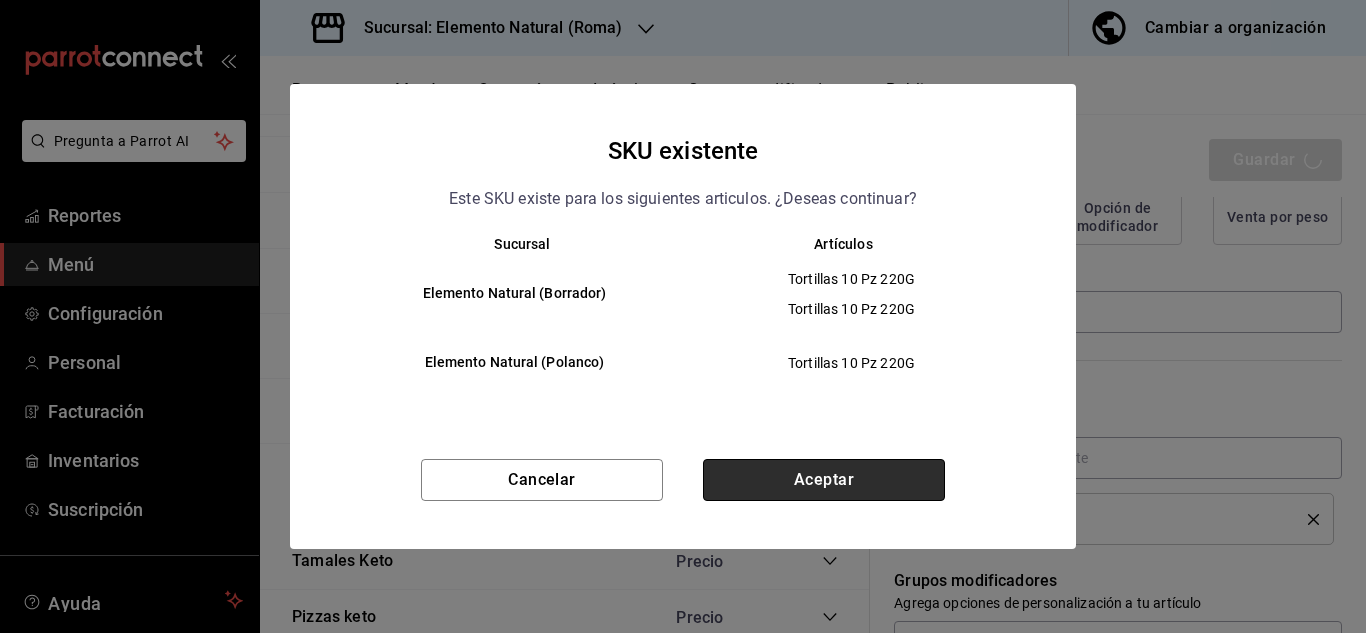 click on "Aceptar" at bounding box center (824, 480) 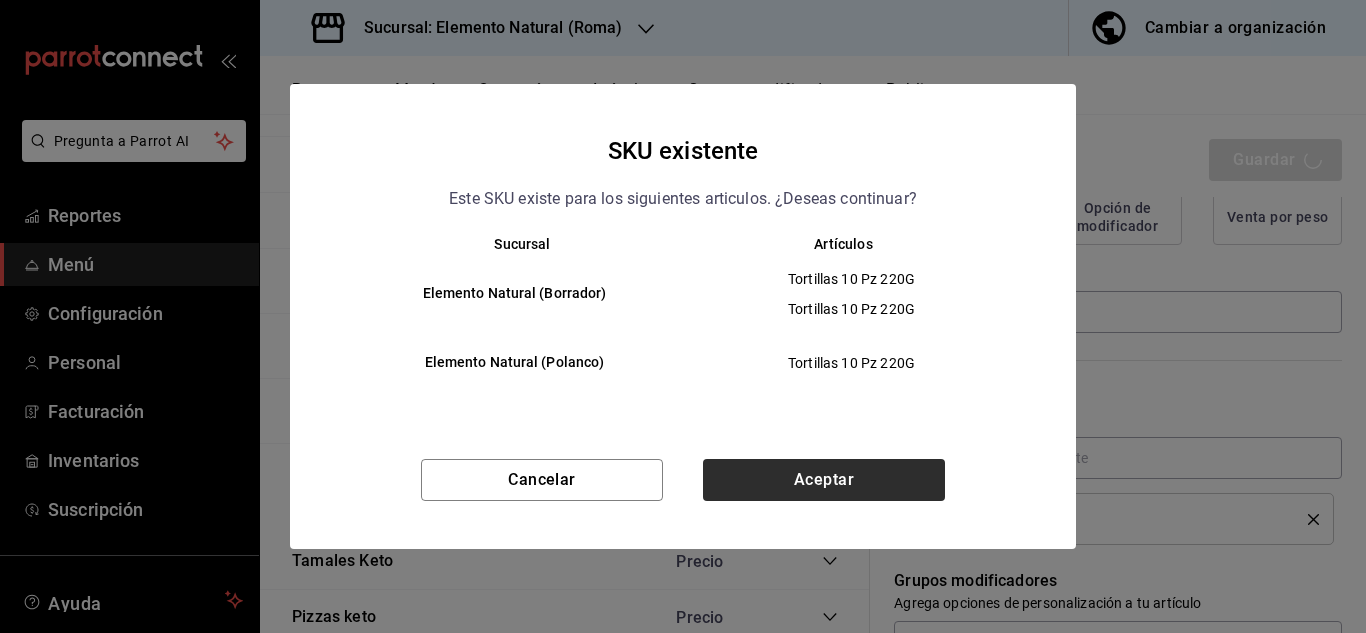 type on "x" 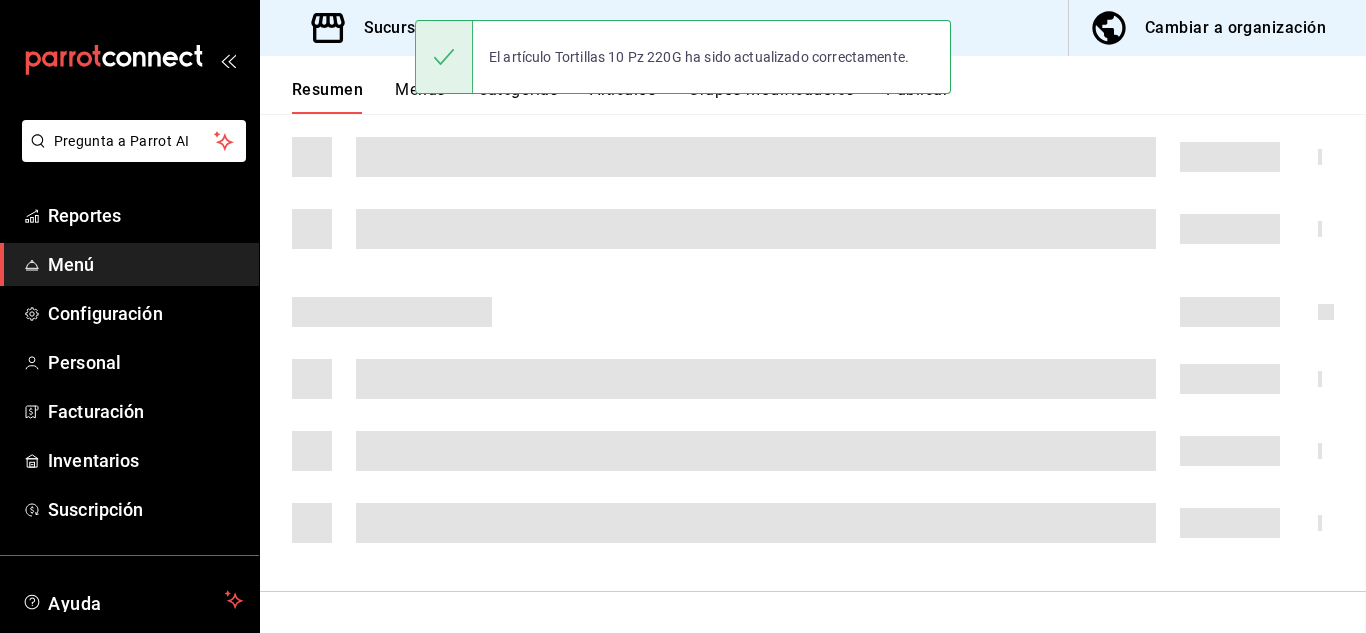 scroll, scrollTop: 0, scrollLeft: 0, axis: both 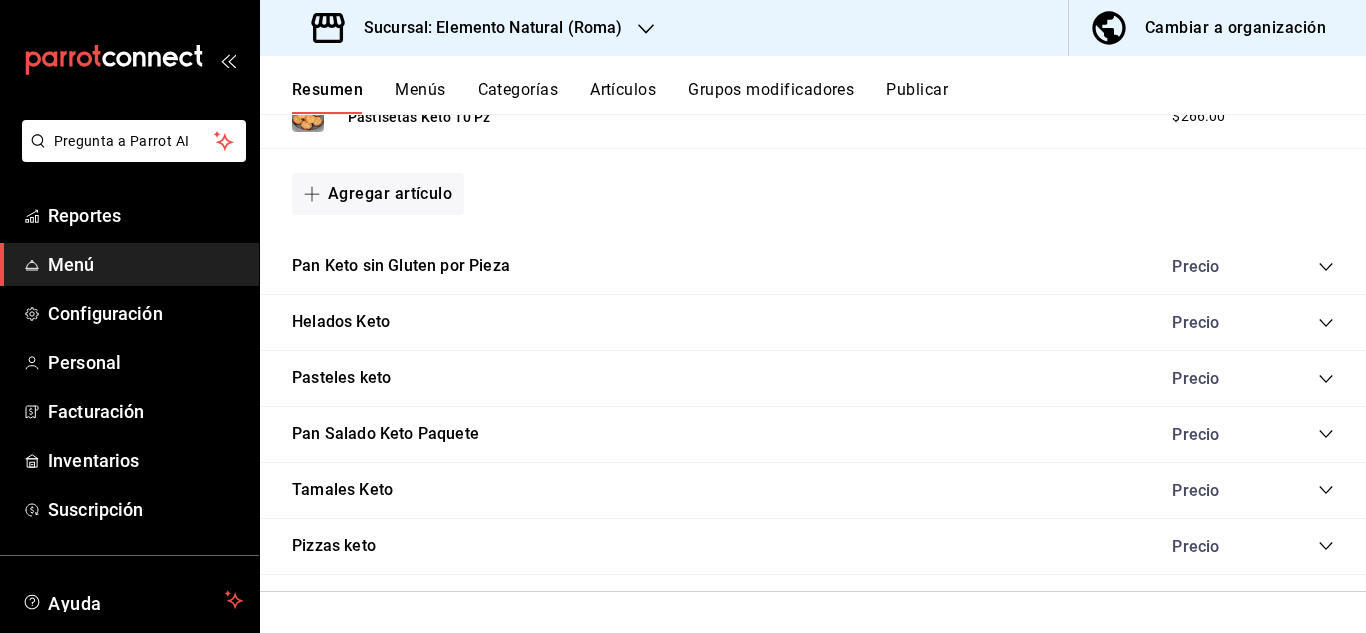 click 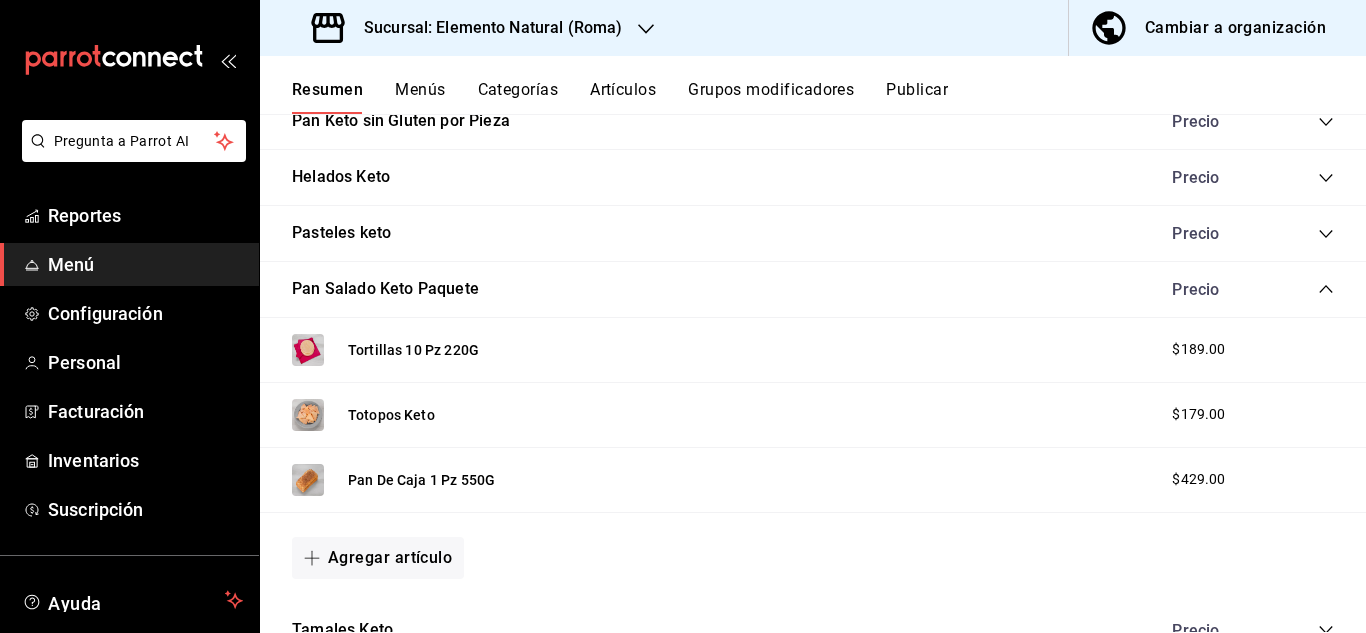 scroll, scrollTop: 1760, scrollLeft: 0, axis: vertical 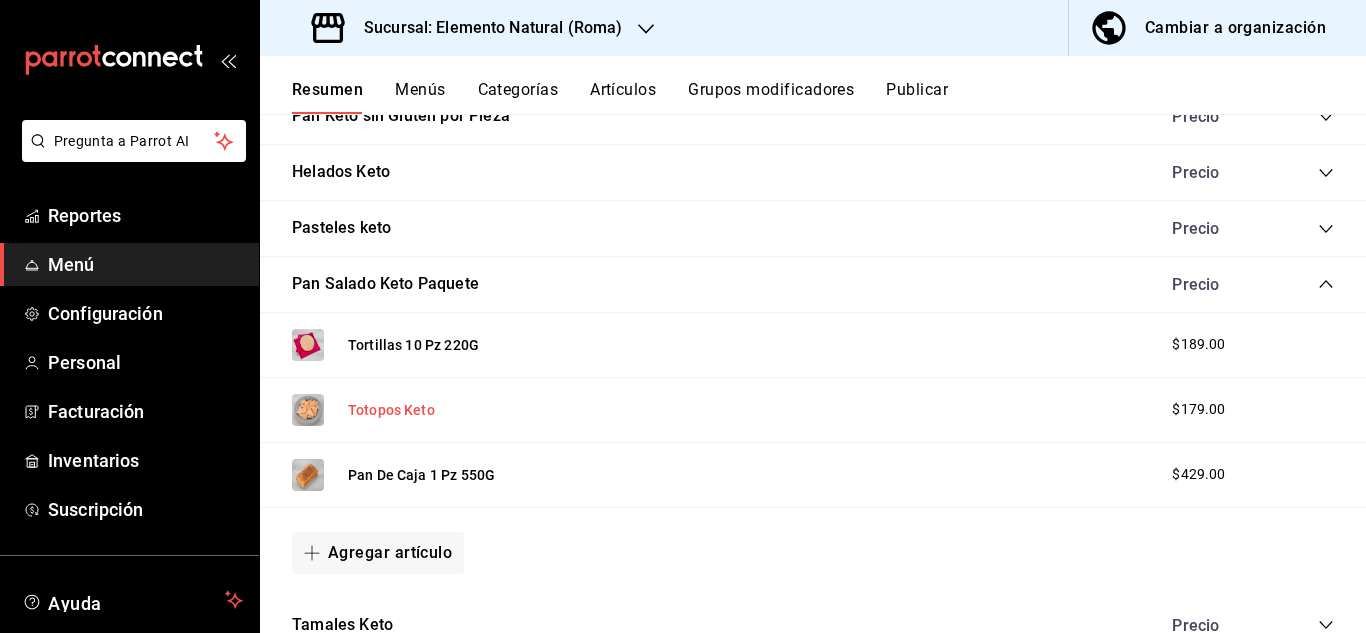 click on "Totopos Keto" at bounding box center (391, 410) 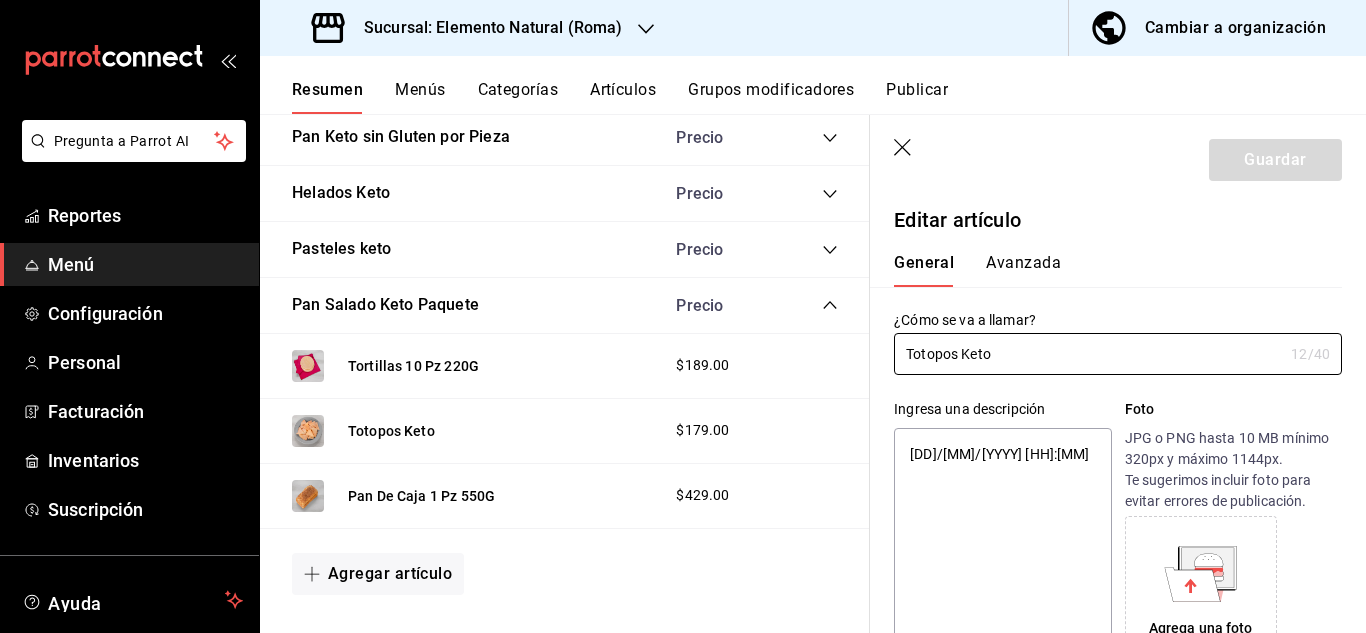 type on "x" 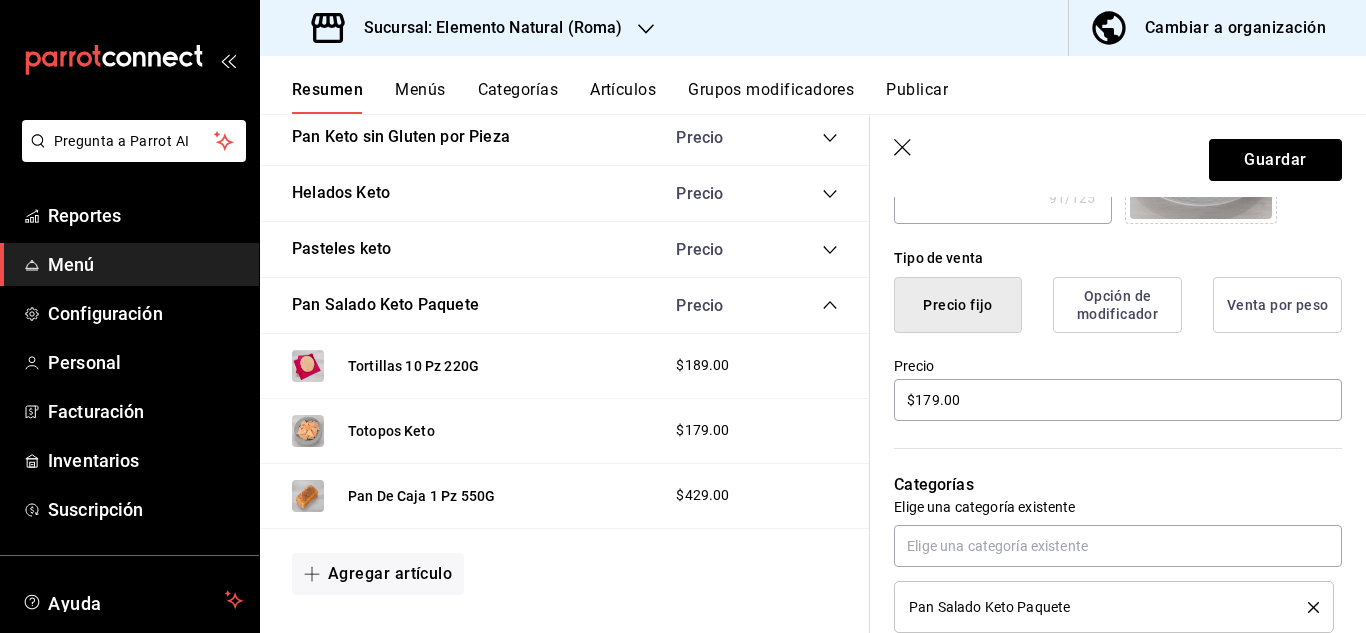 scroll, scrollTop: 457, scrollLeft: 0, axis: vertical 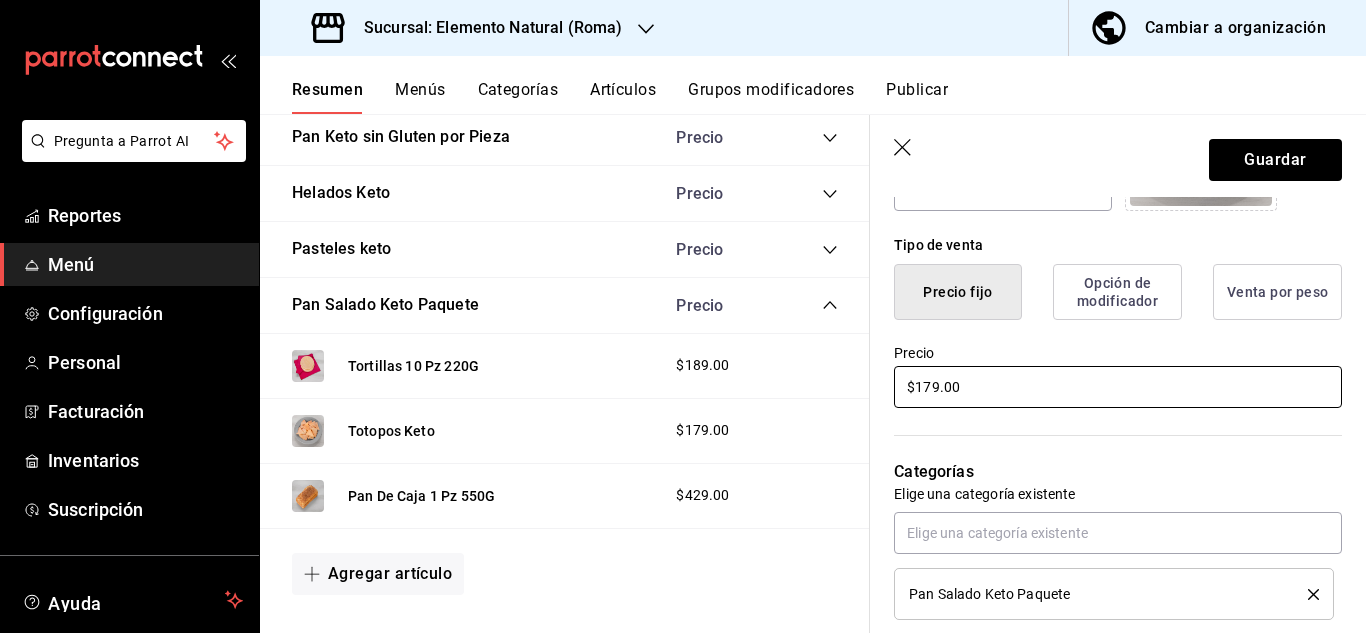 click on "$179.00" at bounding box center (1118, 387) 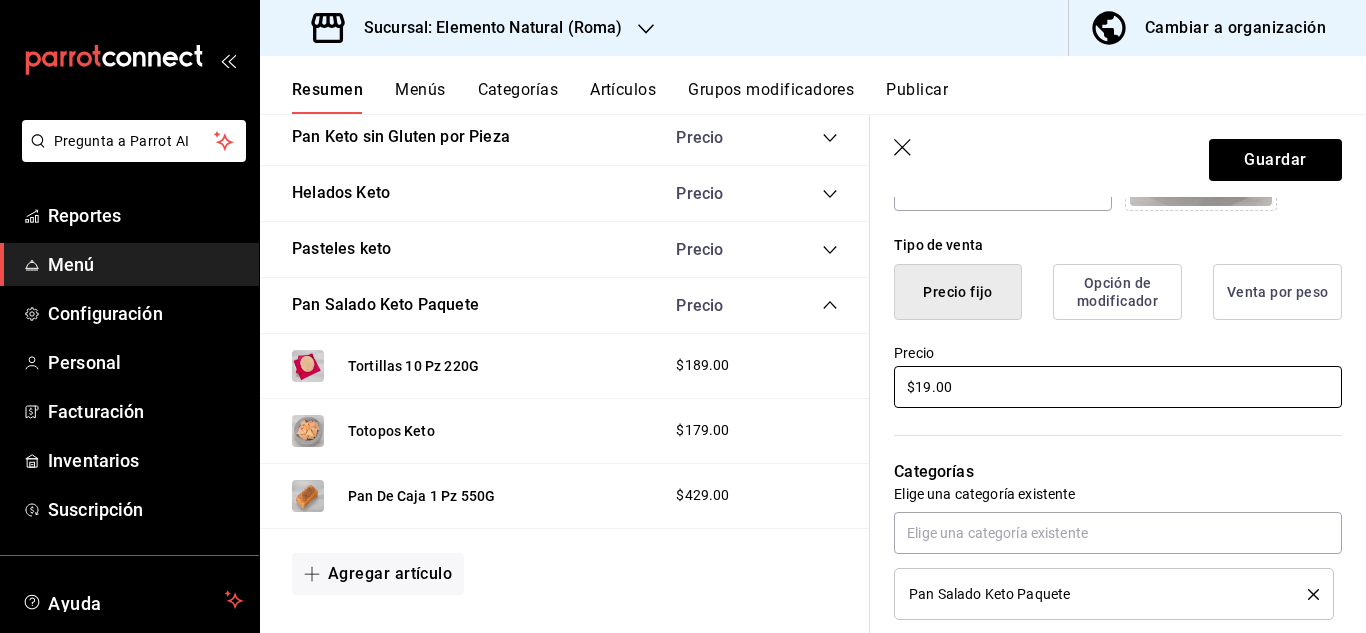 type on "$189.00" 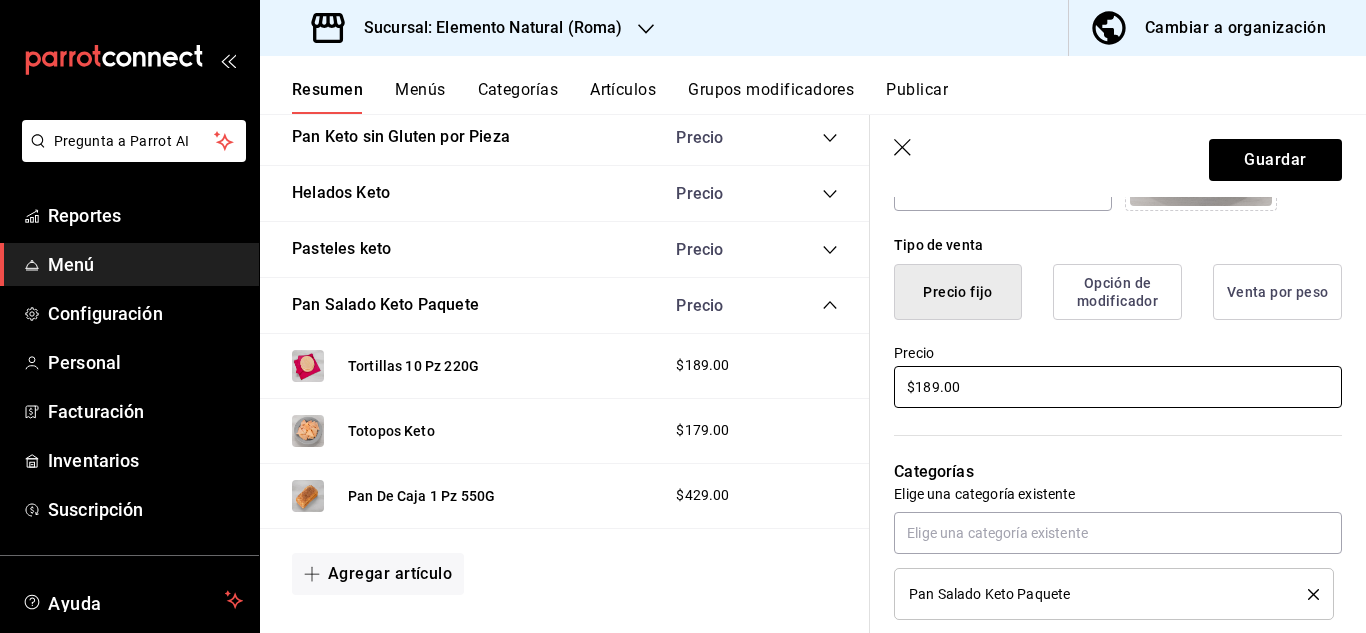 type on "x" 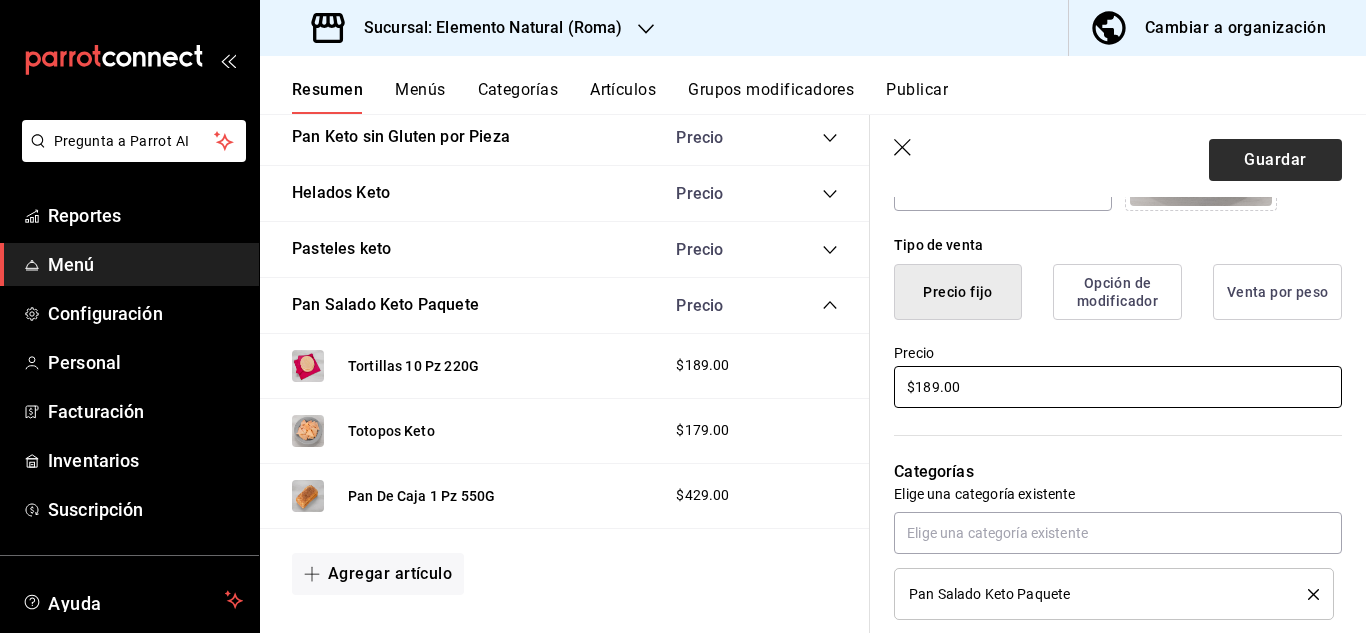 type on "$189.00" 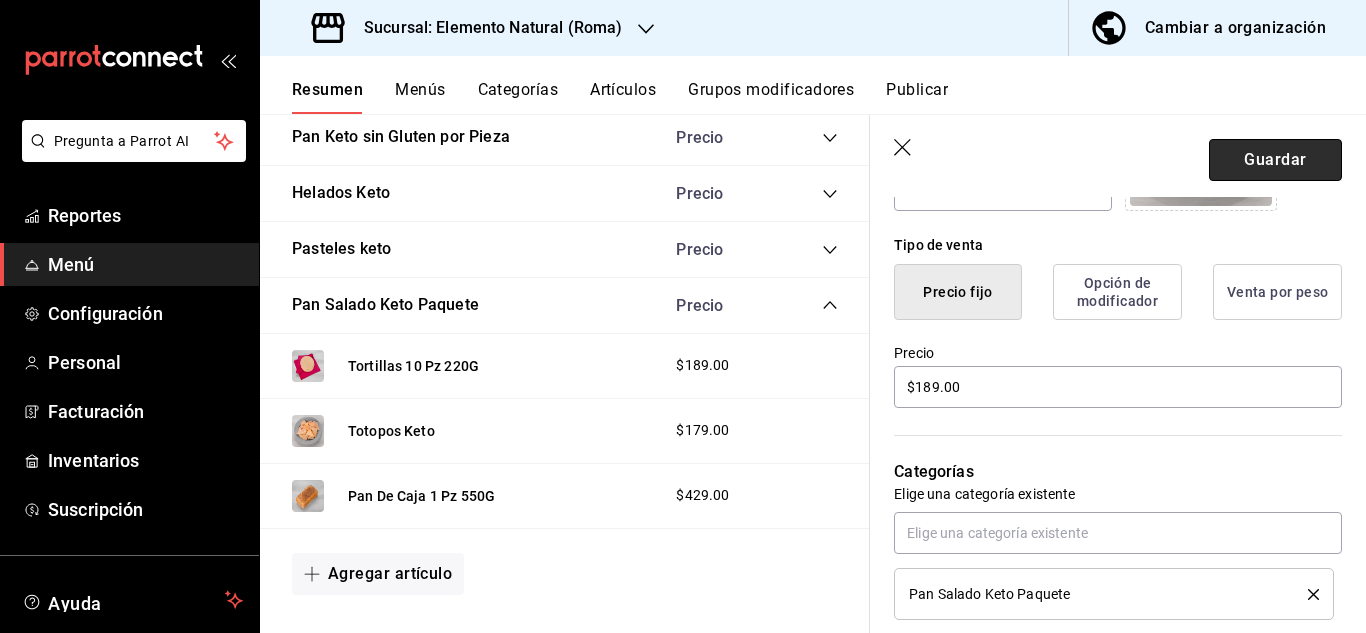 click on "Guardar" at bounding box center [1275, 160] 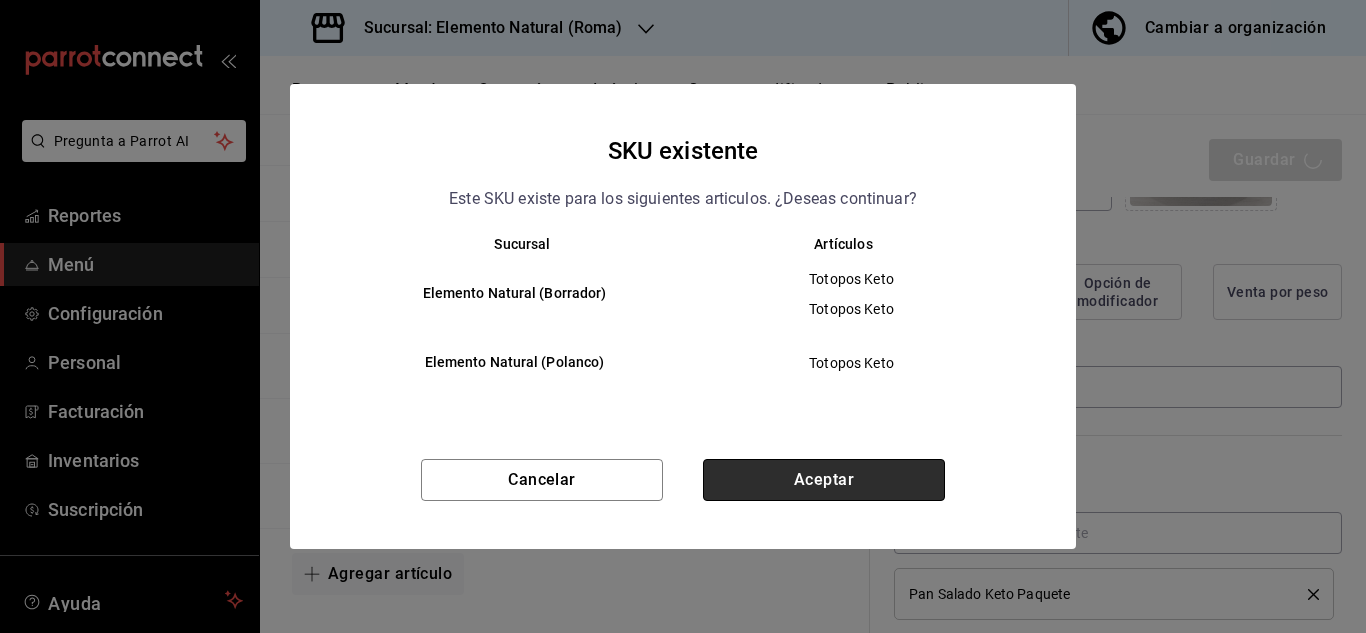 click on "Aceptar" at bounding box center [824, 480] 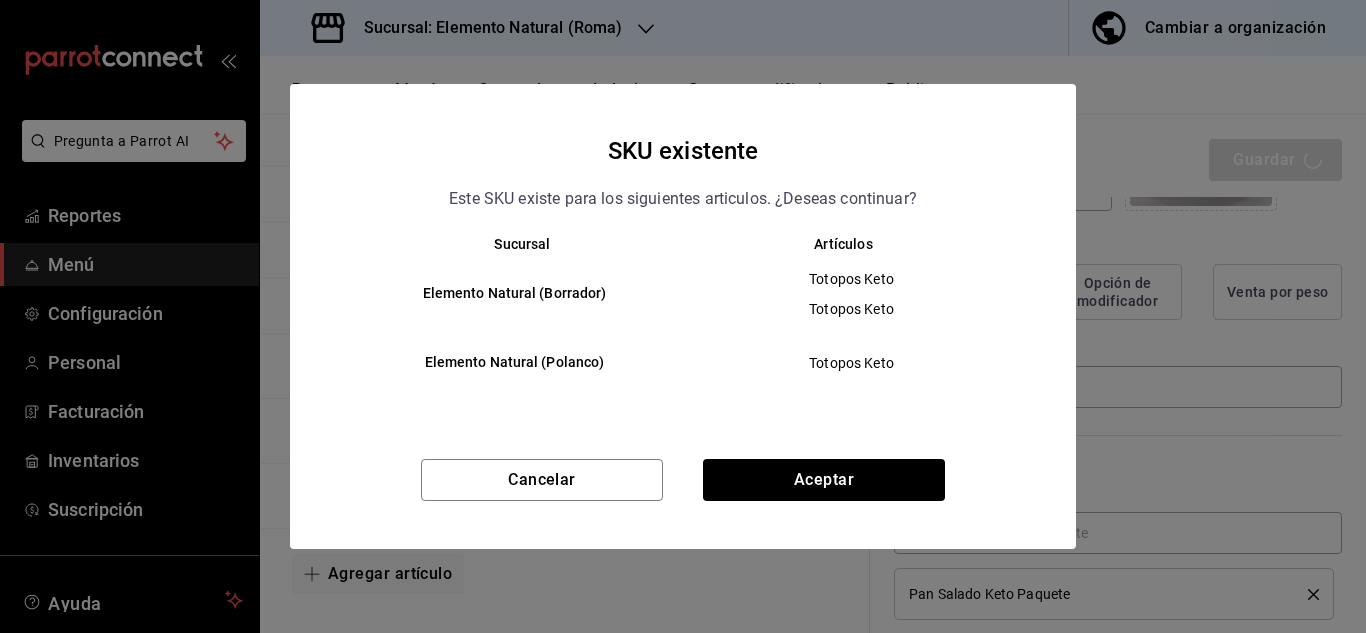 type on "x" 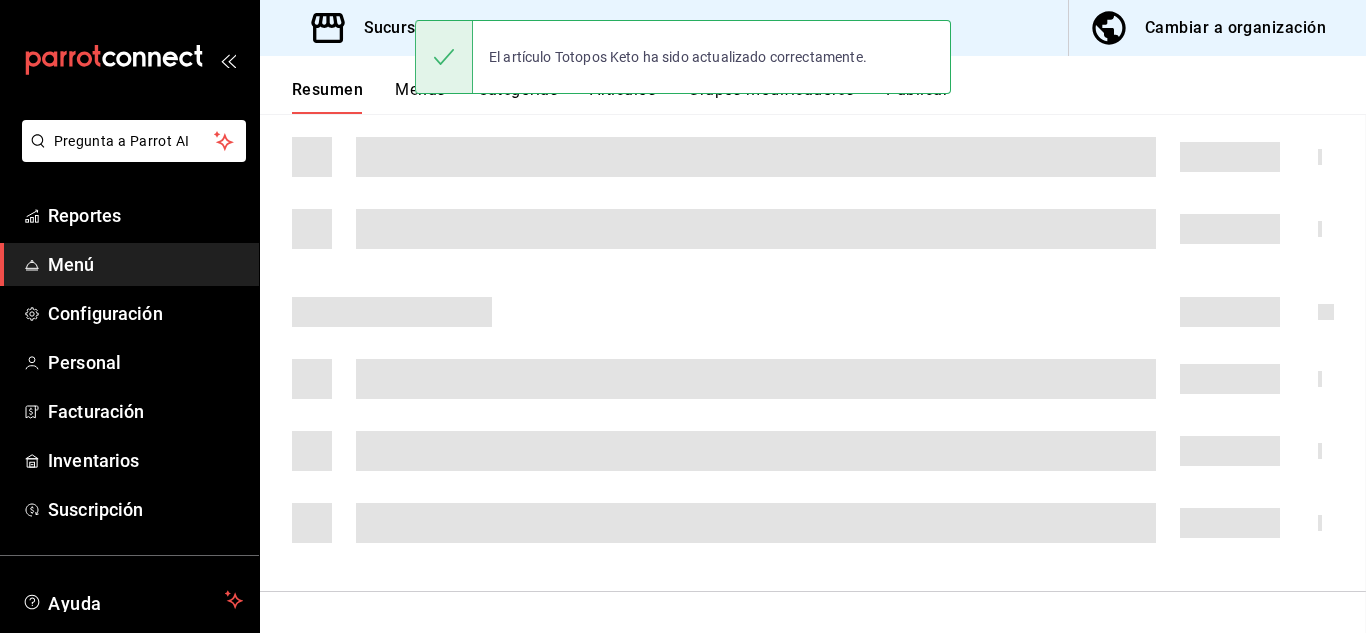 scroll, scrollTop: 0, scrollLeft: 0, axis: both 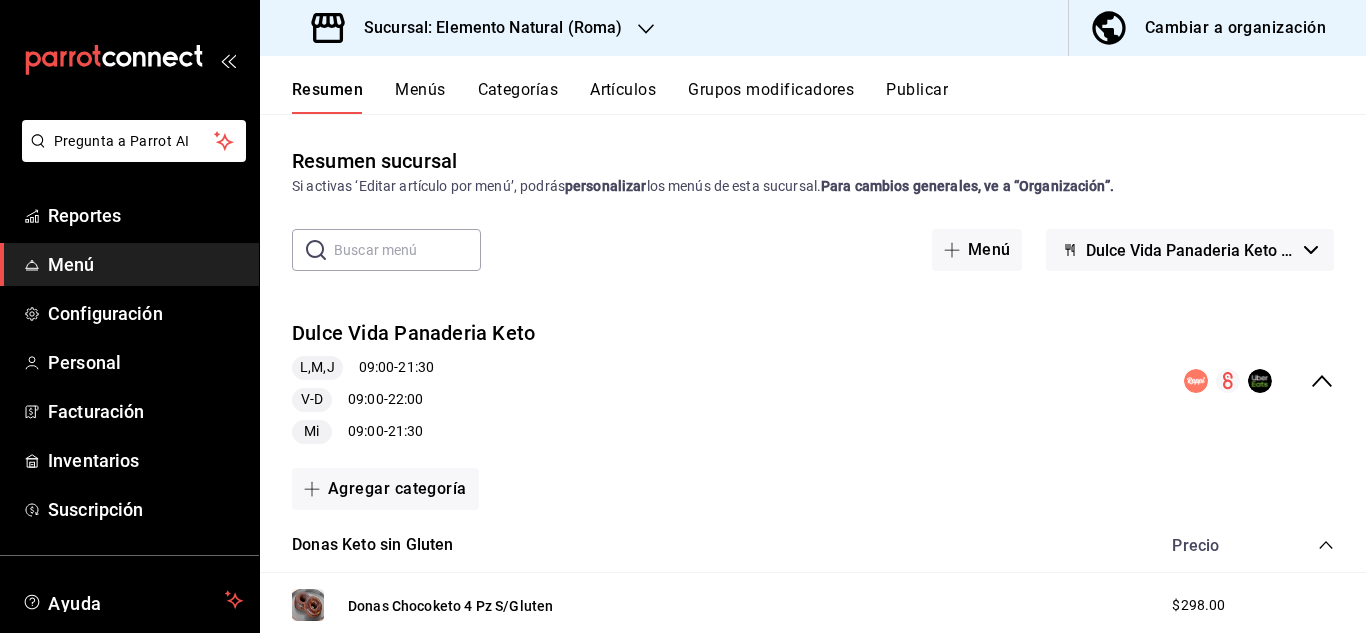click on "Publicar" at bounding box center (917, 97) 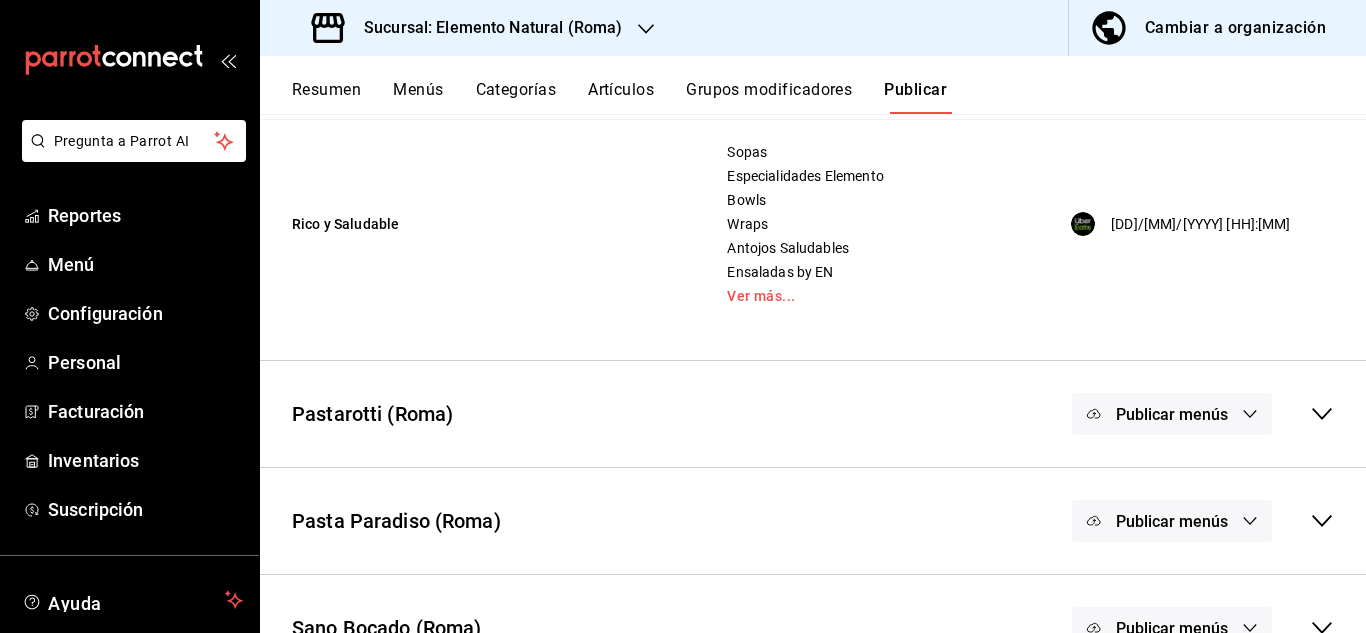 scroll, scrollTop: 1102, scrollLeft: 0, axis: vertical 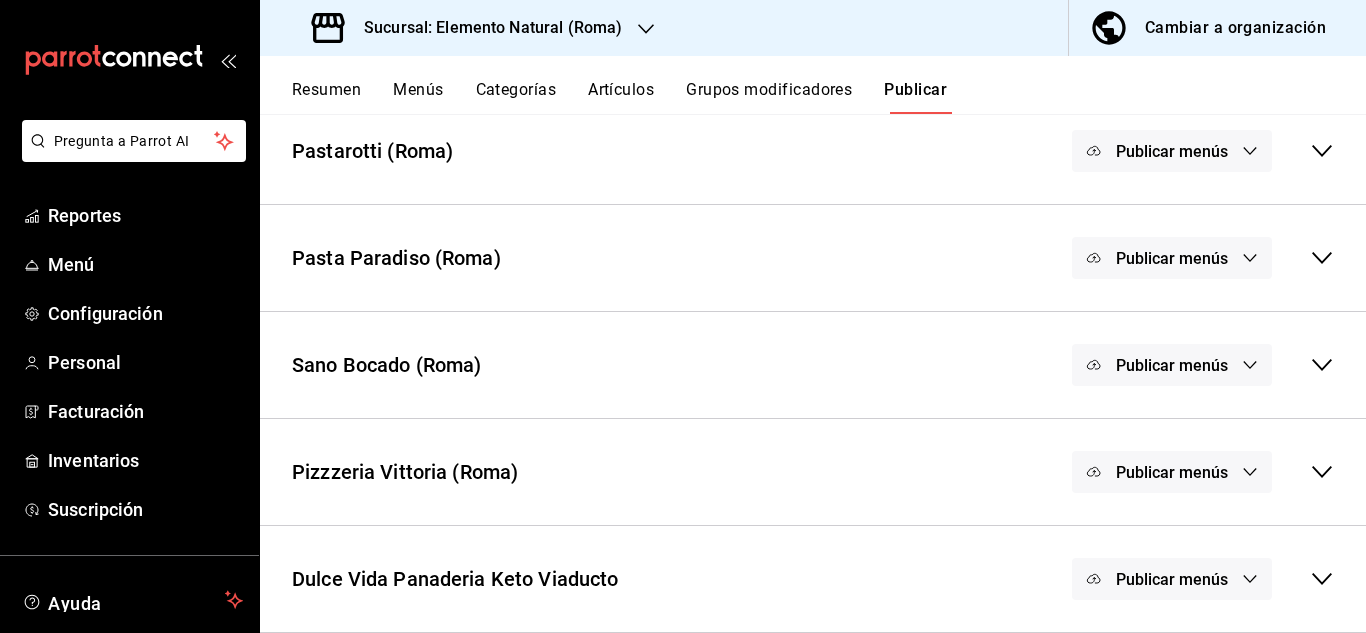 click 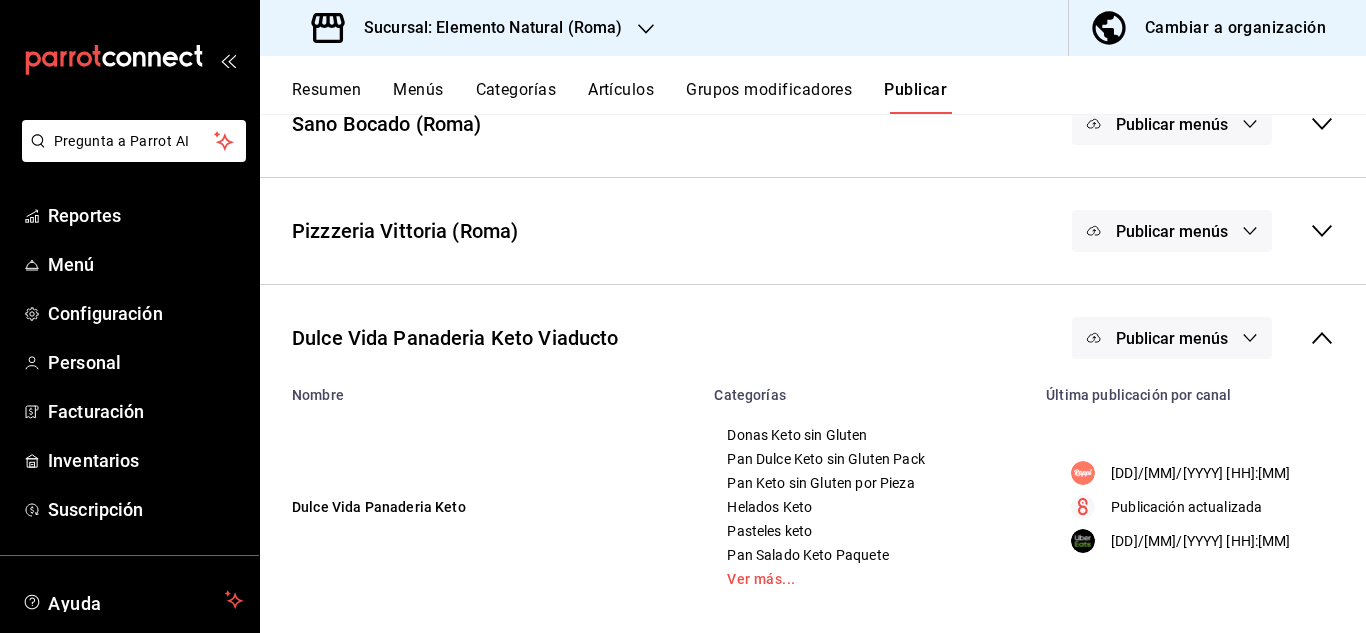scroll, scrollTop: 1355, scrollLeft: 0, axis: vertical 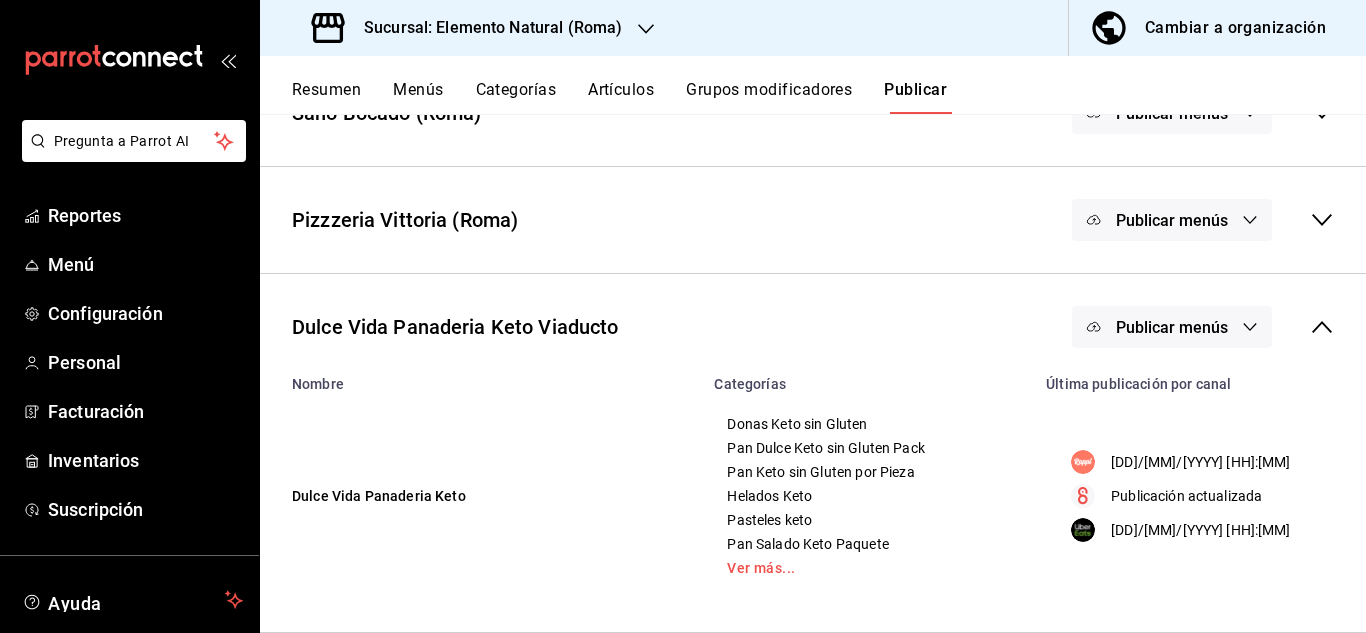 click on "Publicar menús" at bounding box center (1172, 327) 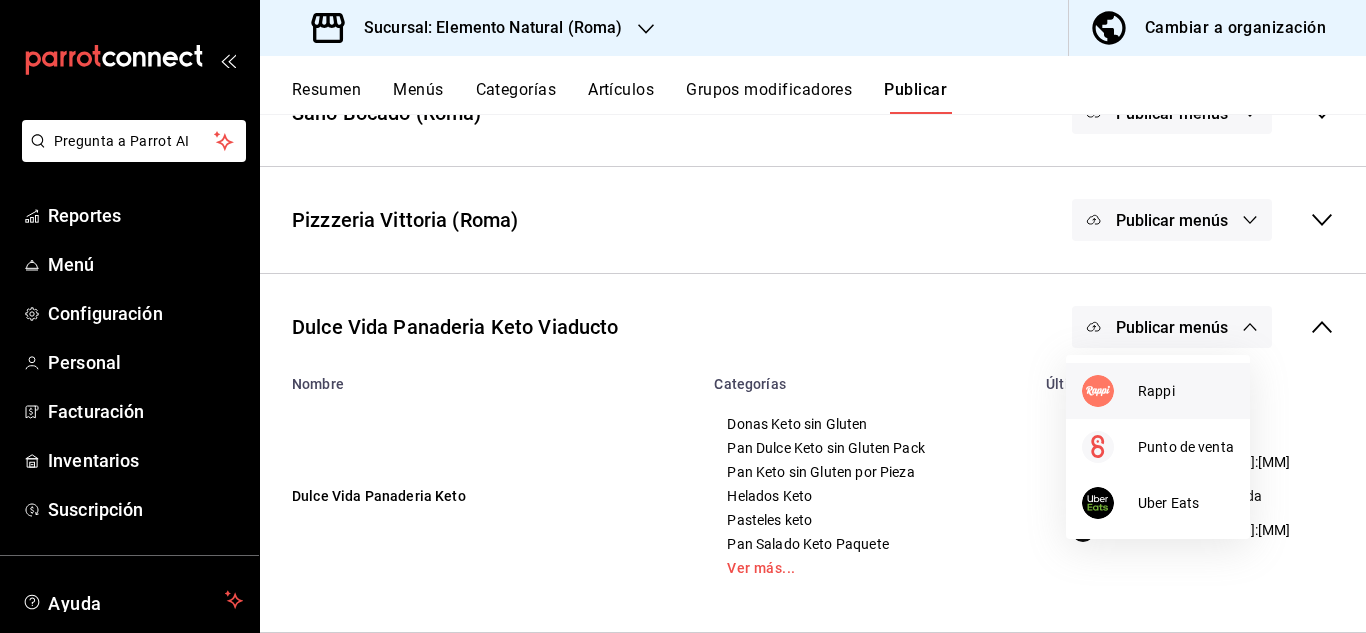 click on "Rappi" at bounding box center (1186, 391) 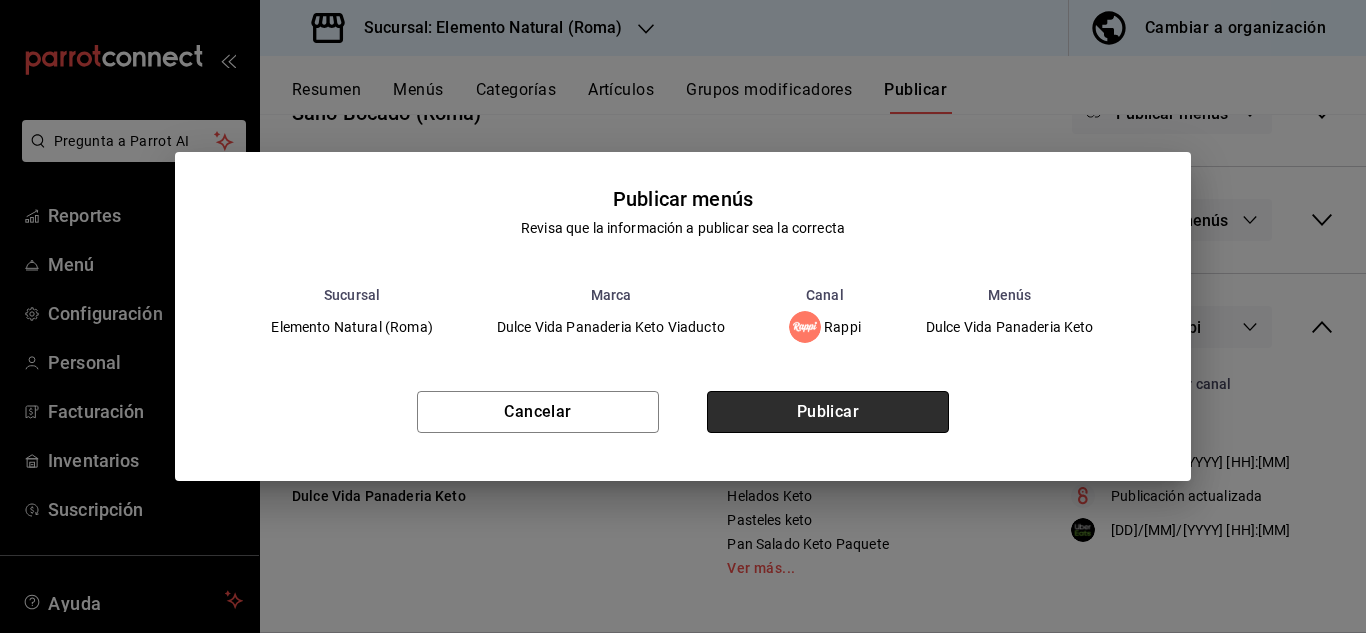 click on "Publicar" at bounding box center (828, 412) 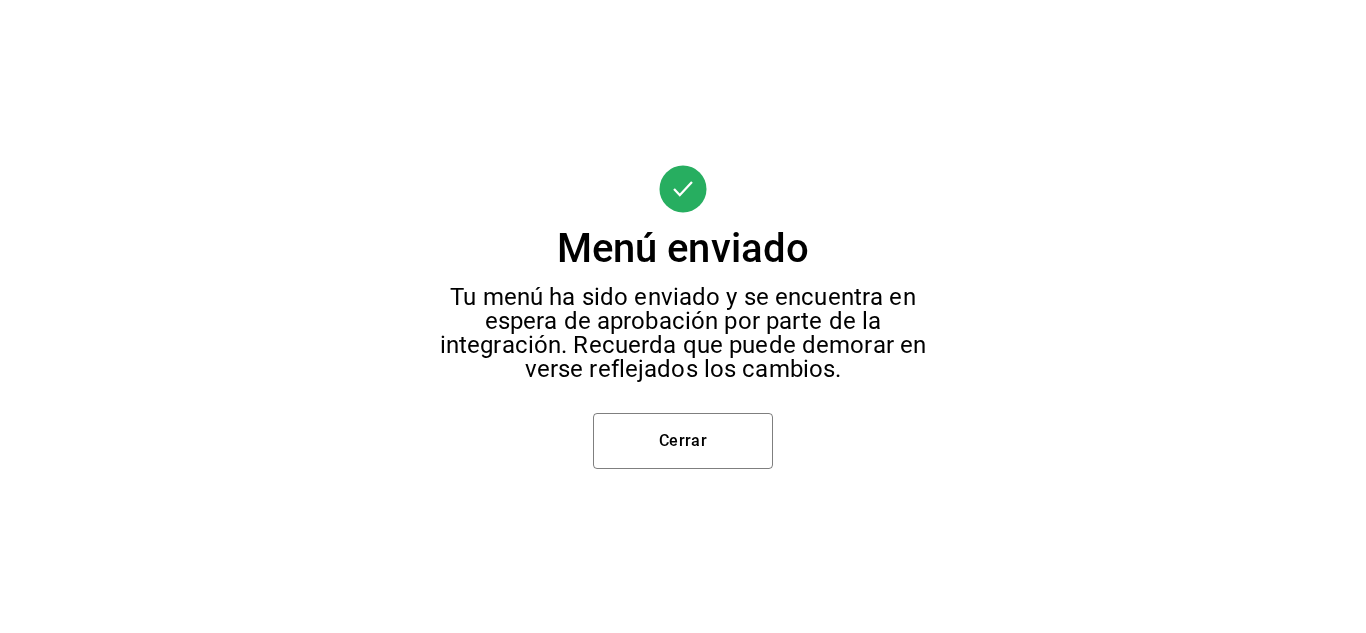 scroll, scrollTop: 144, scrollLeft: 0, axis: vertical 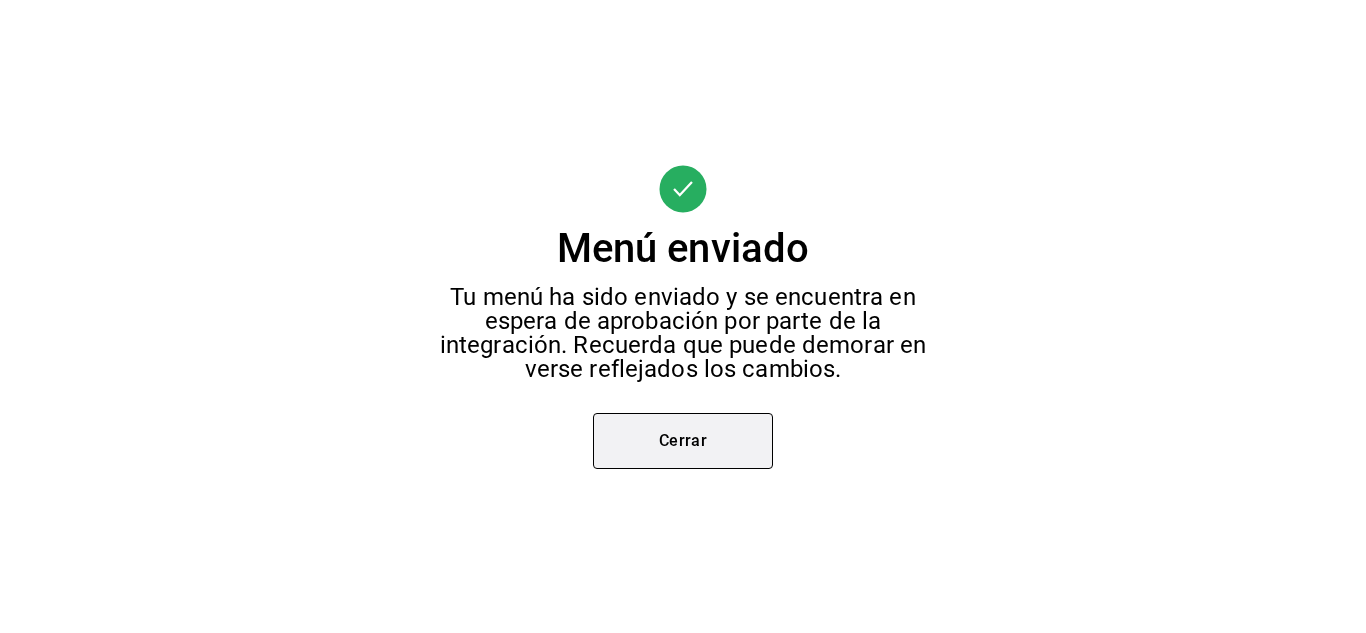 click on "Cerrar" at bounding box center [683, 441] 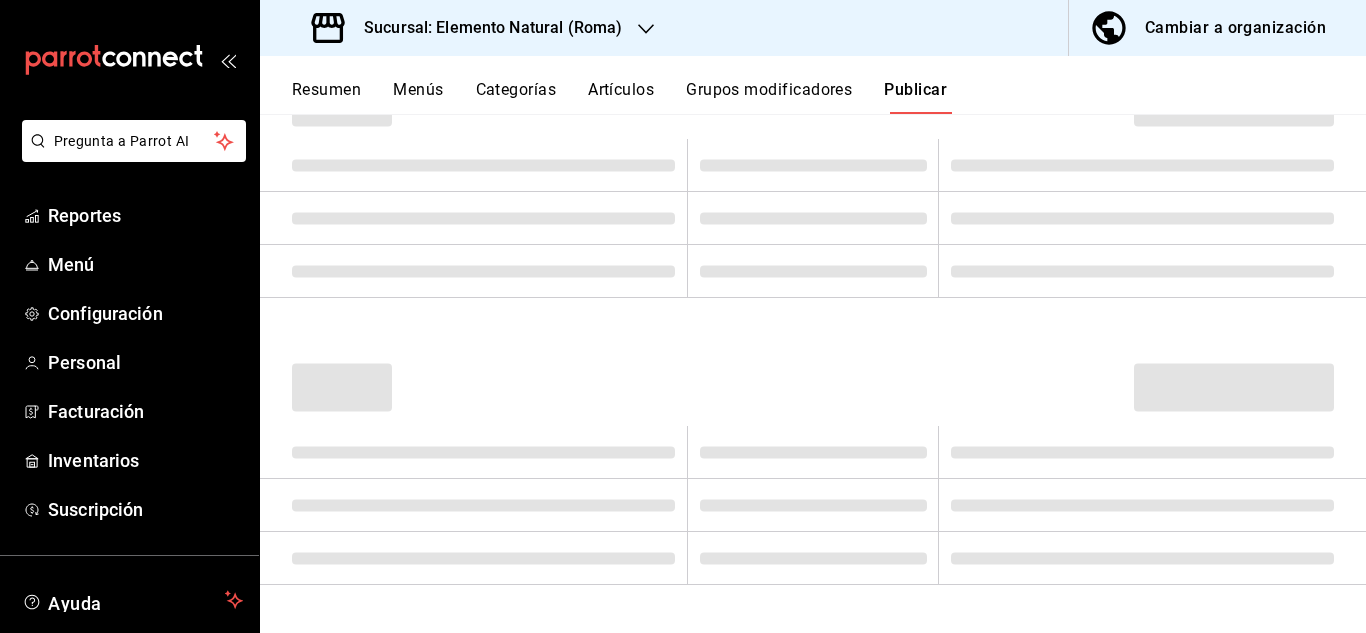 scroll, scrollTop: 457, scrollLeft: 0, axis: vertical 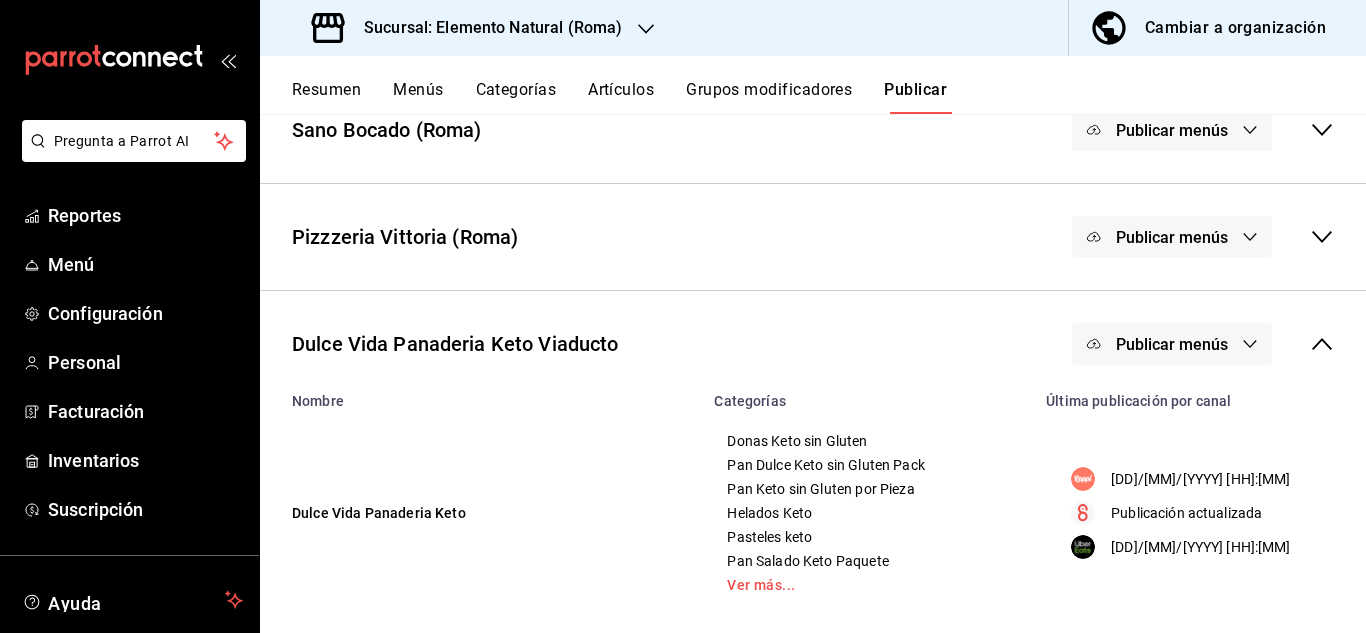 click 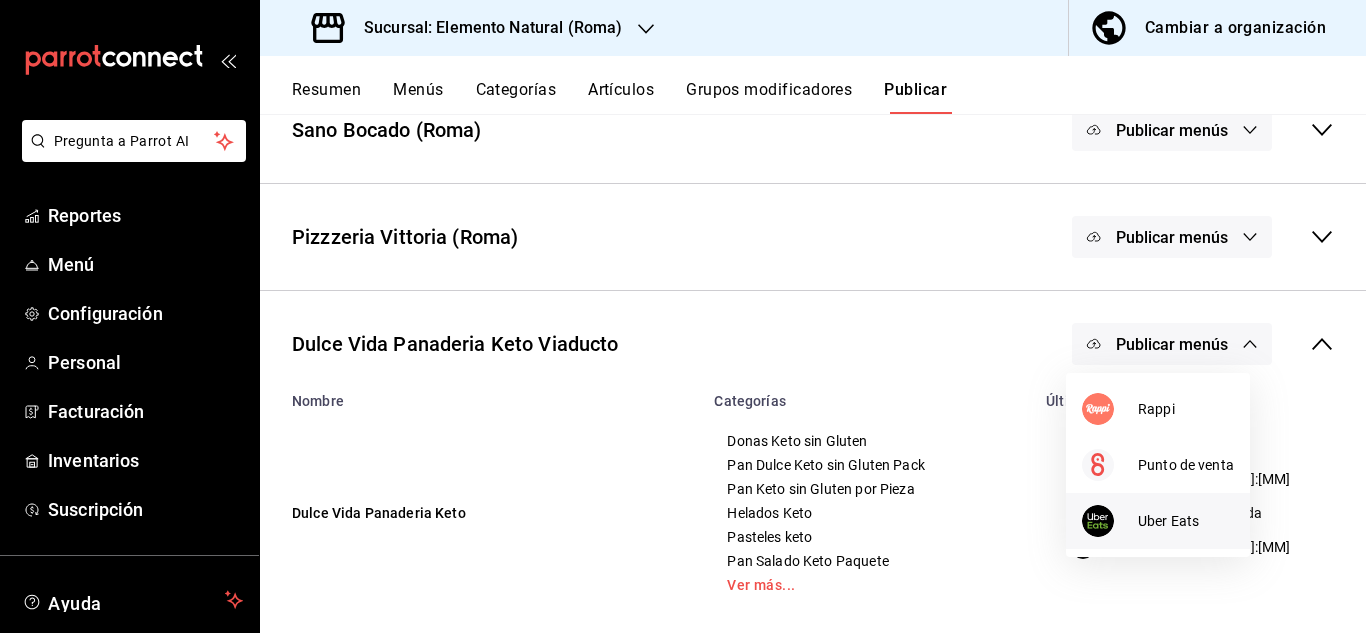 click on "Uber Eats" at bounding box center [1186, 521] 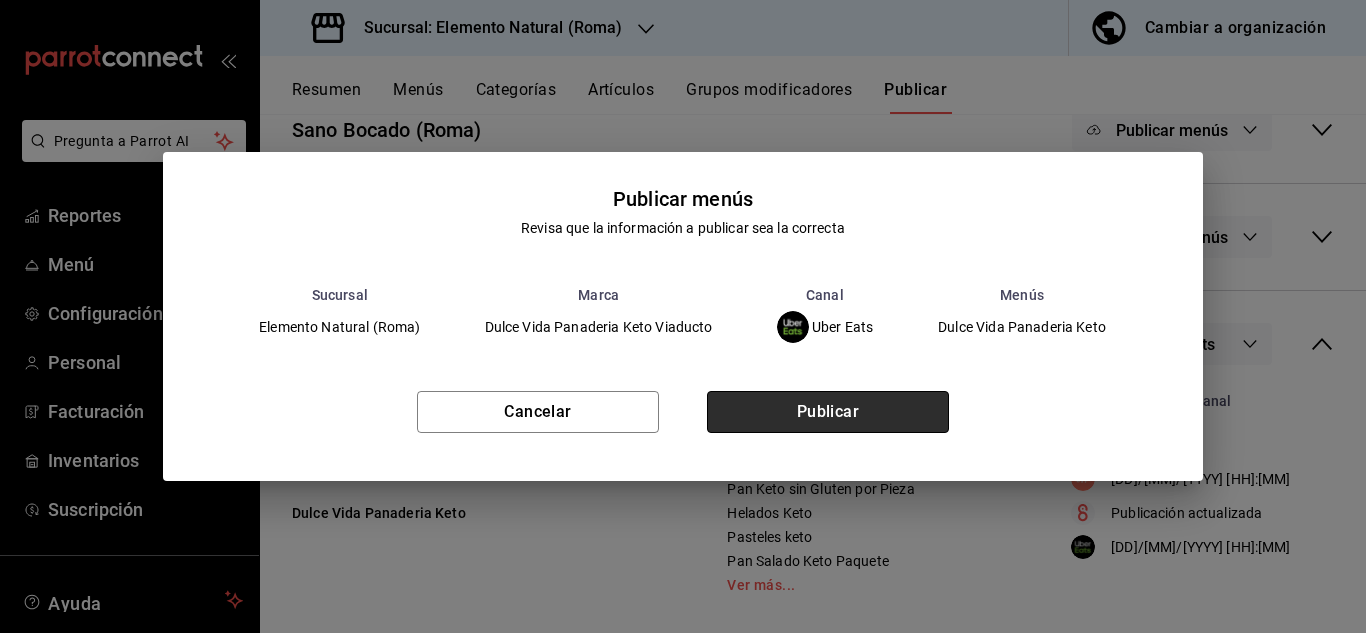 click on "Publicar" at bounding box center [828, 412] 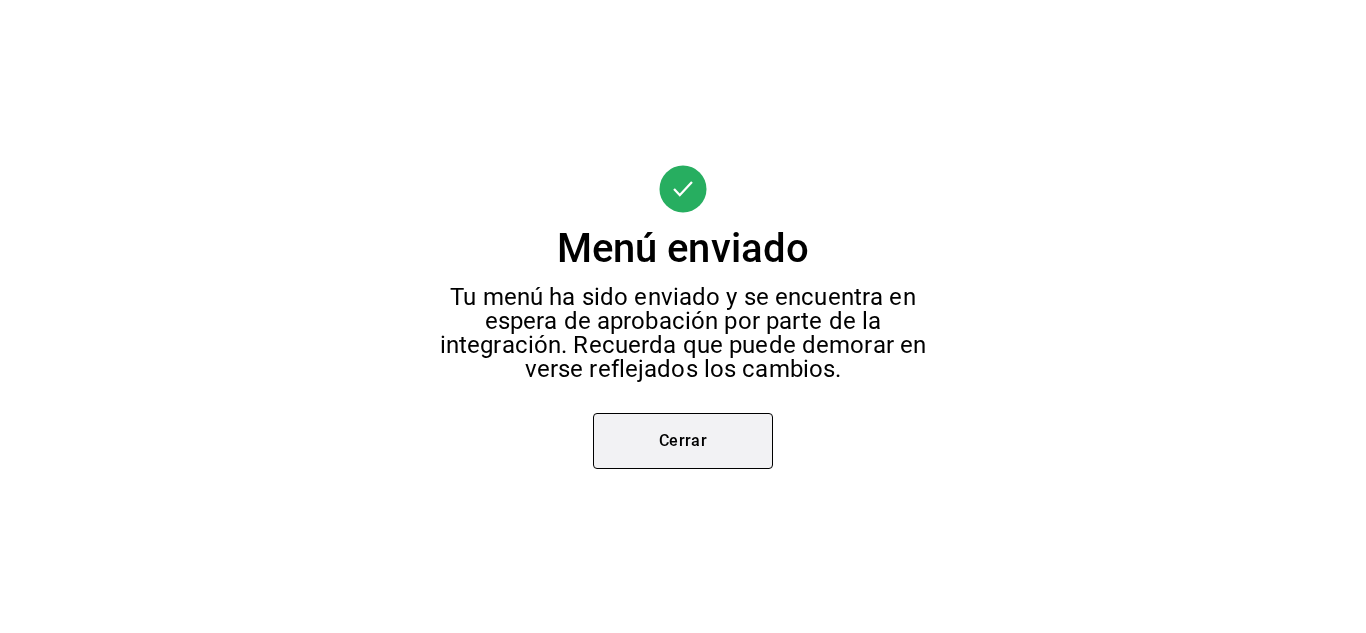 scroll, scrollTop: 457, scrollLeft: 0, axis: vertical 